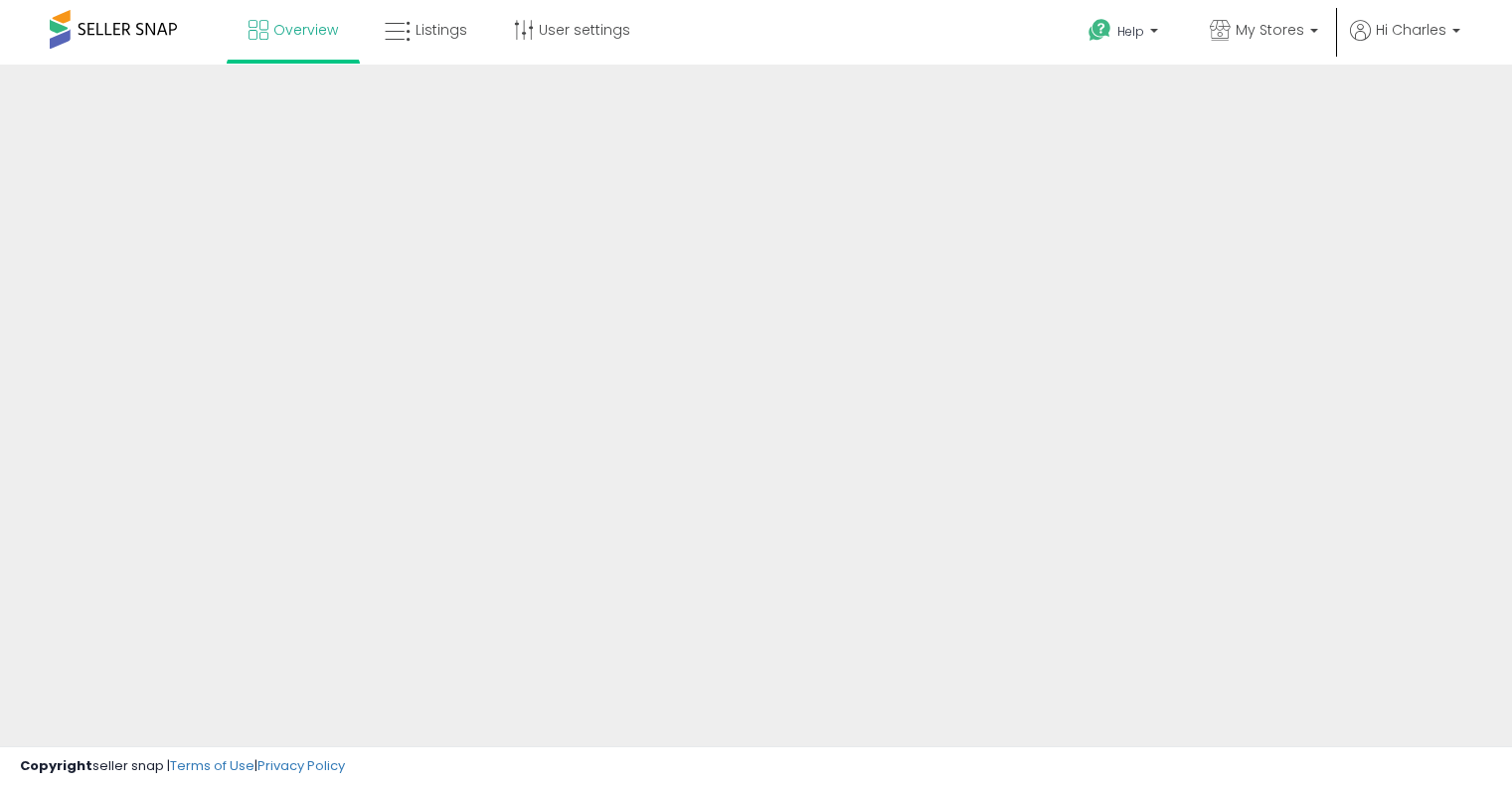 scroll, scrollTop: 0, scrollLeft: 0, axis: both 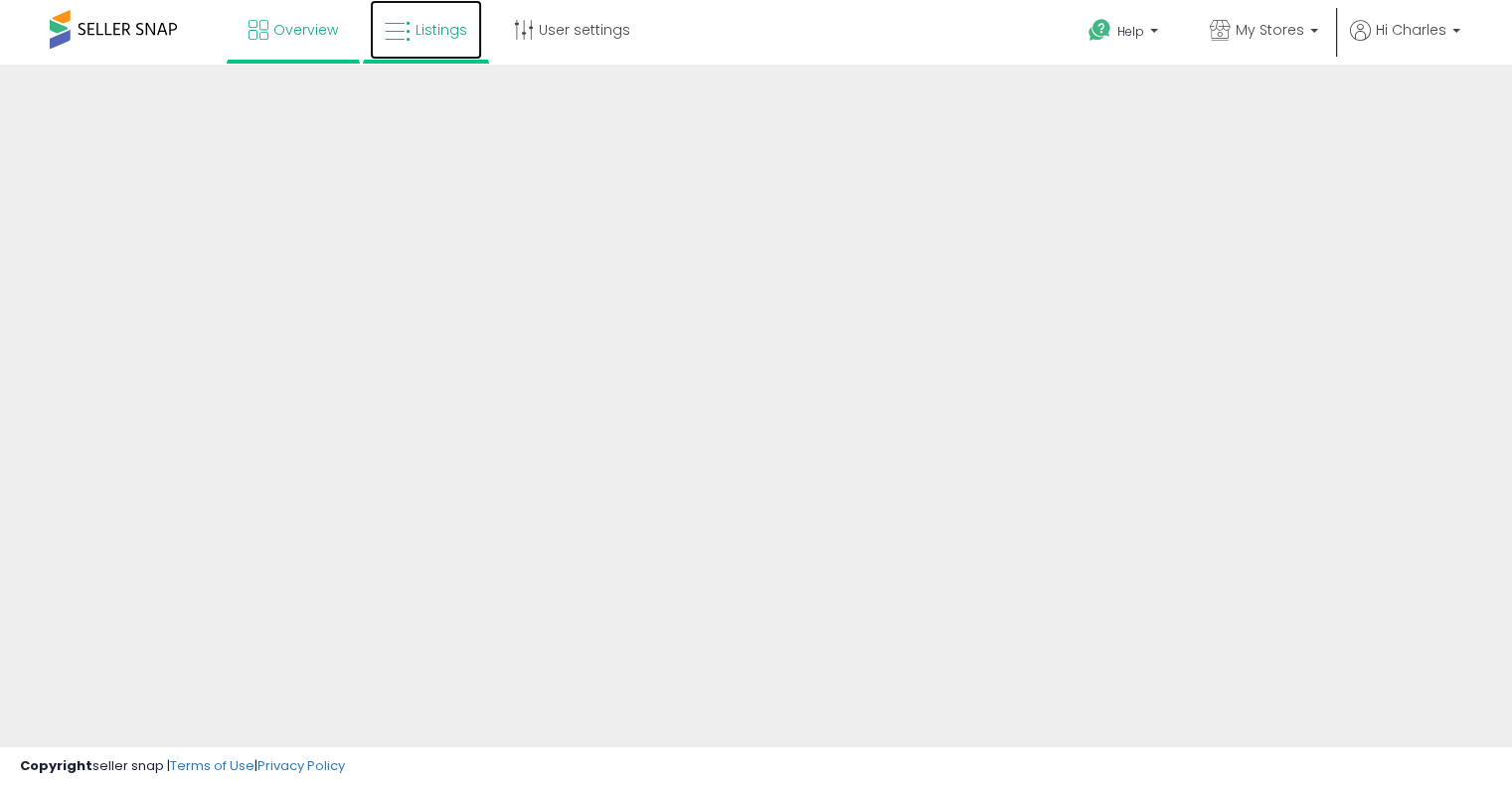 click on "Listings" at bounding box center (425, 30) 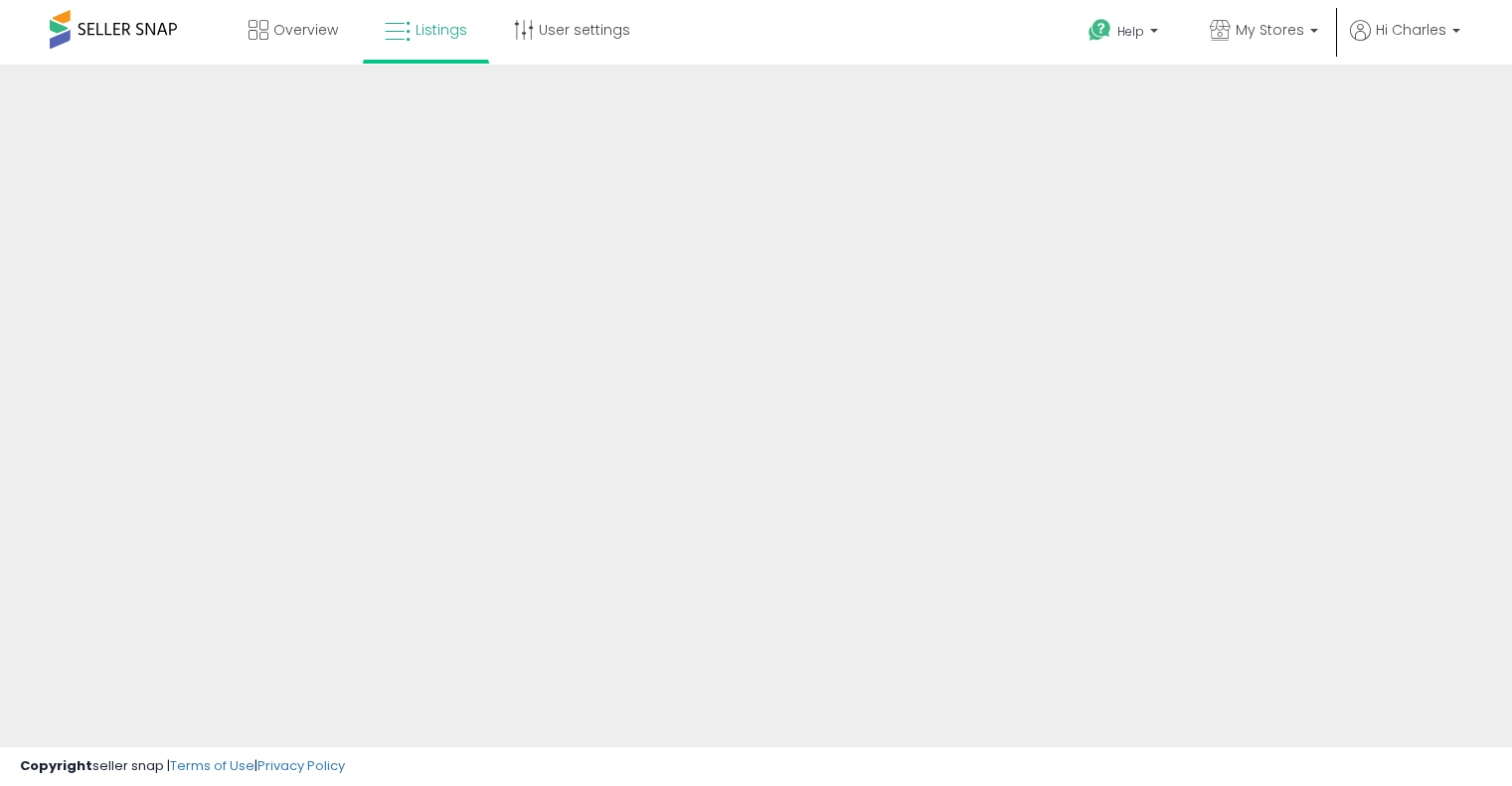 scroll, scrollTop: 0, scrollLeft: 0, axis: both 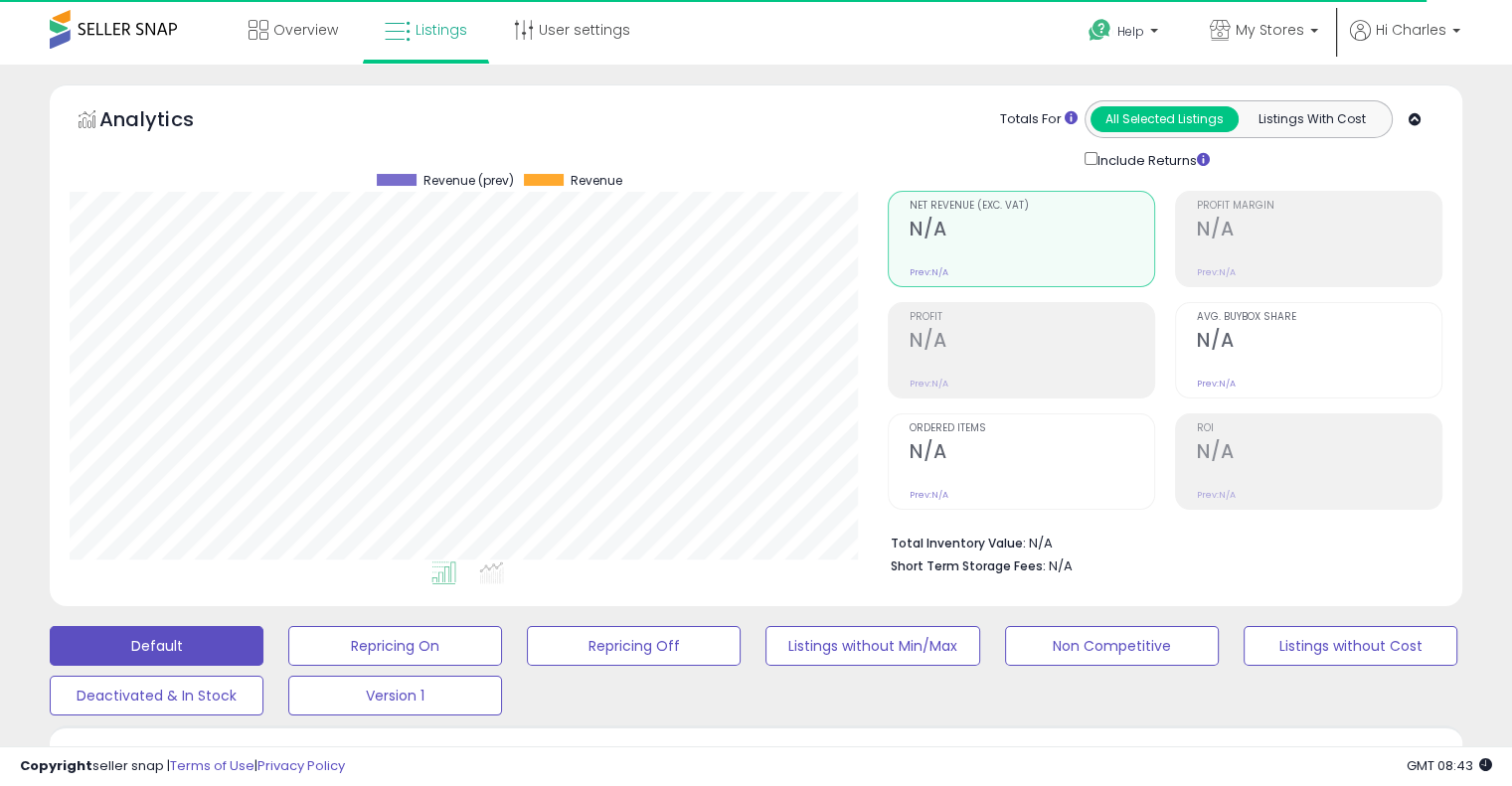 click on "Totals For
All Selected Listings
Listings With Cost
Include Returns" at bounding box center (1204, 135) 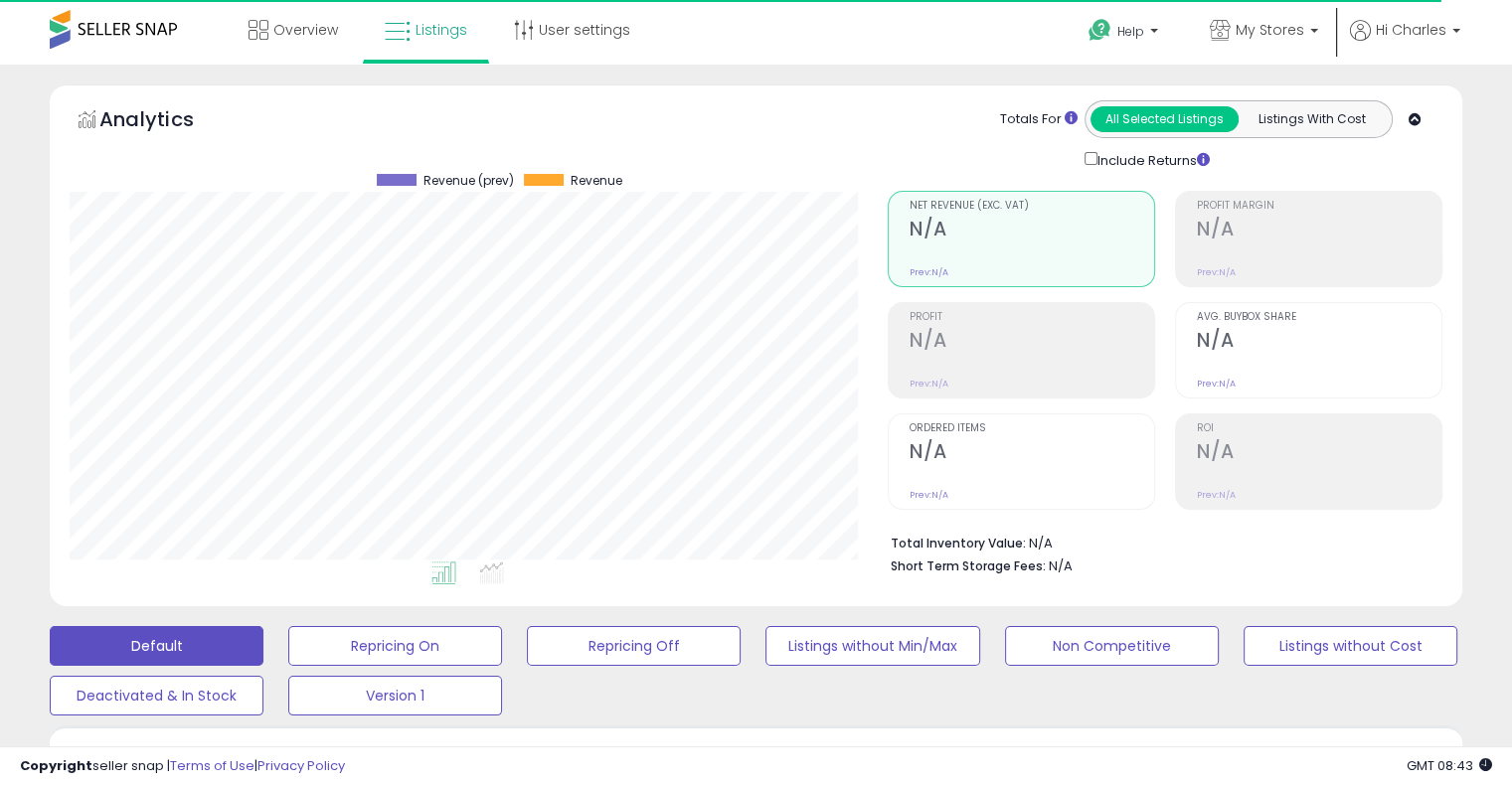 click at bounding box center [1415, 119] 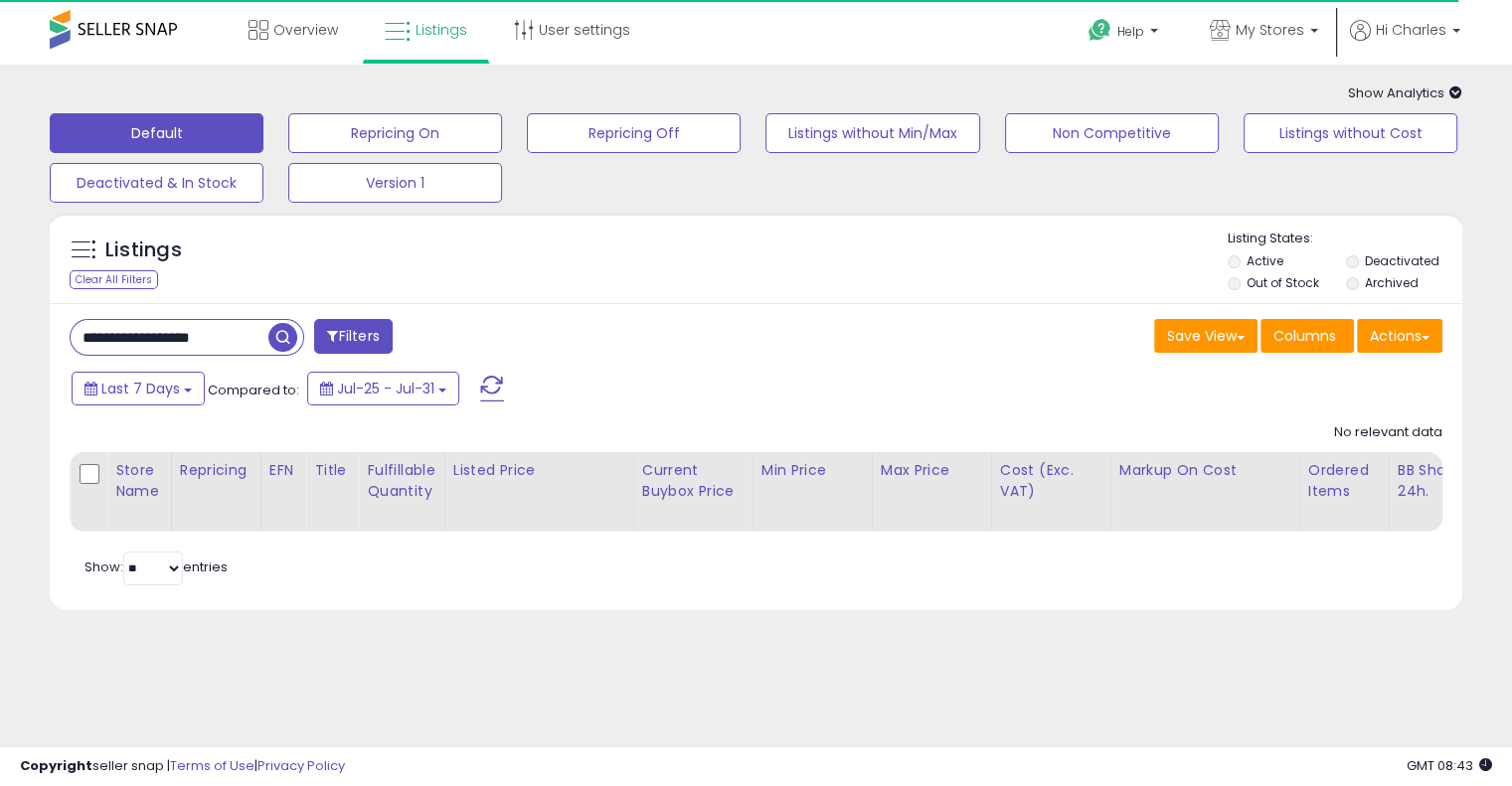 drag, startPoint x: 171, startPoint y: 318, endPoint x: 167, endPoint y: 328, distance: 10.77033 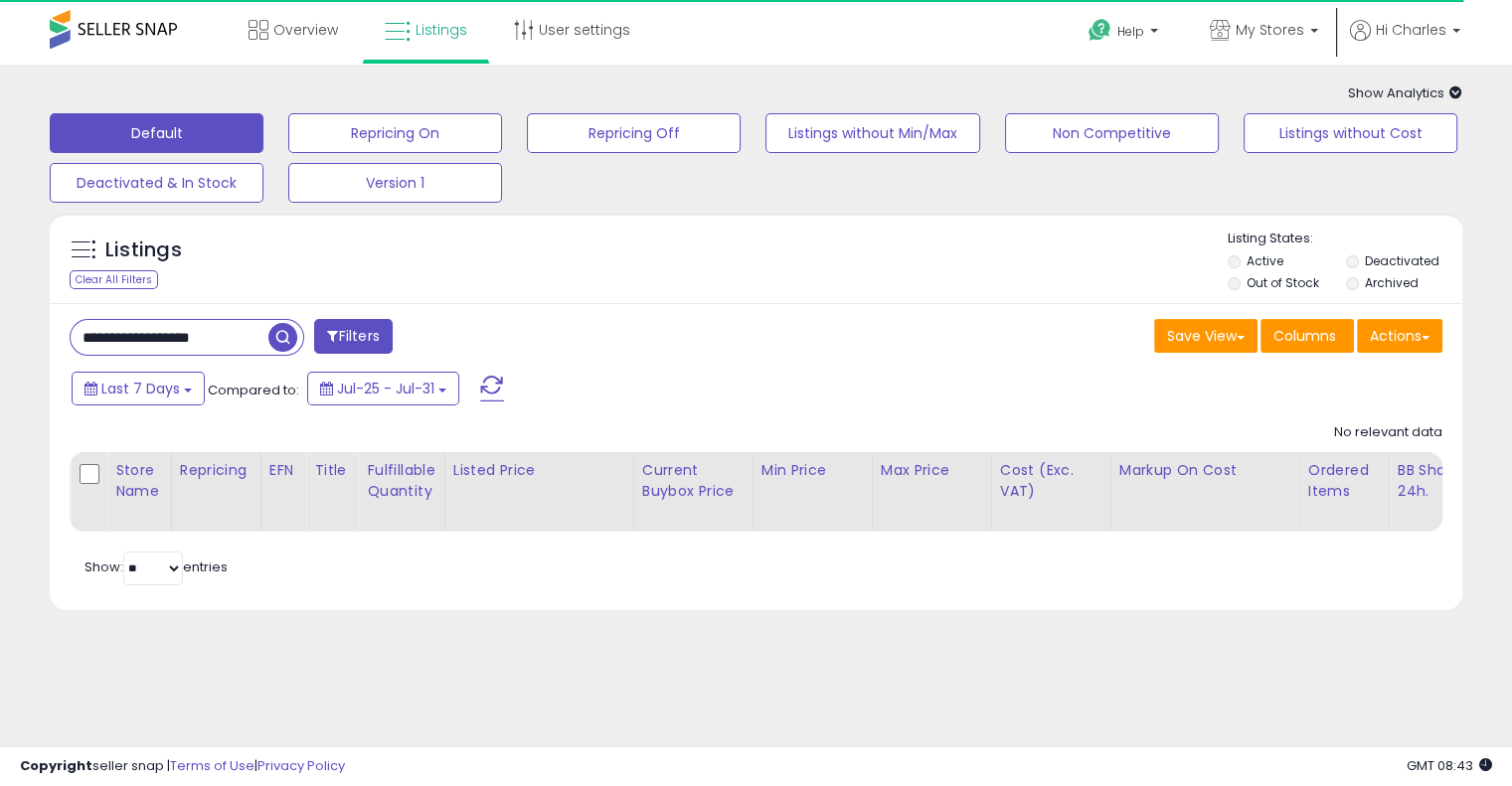 click on "**********" at bounding box center (169, 337) 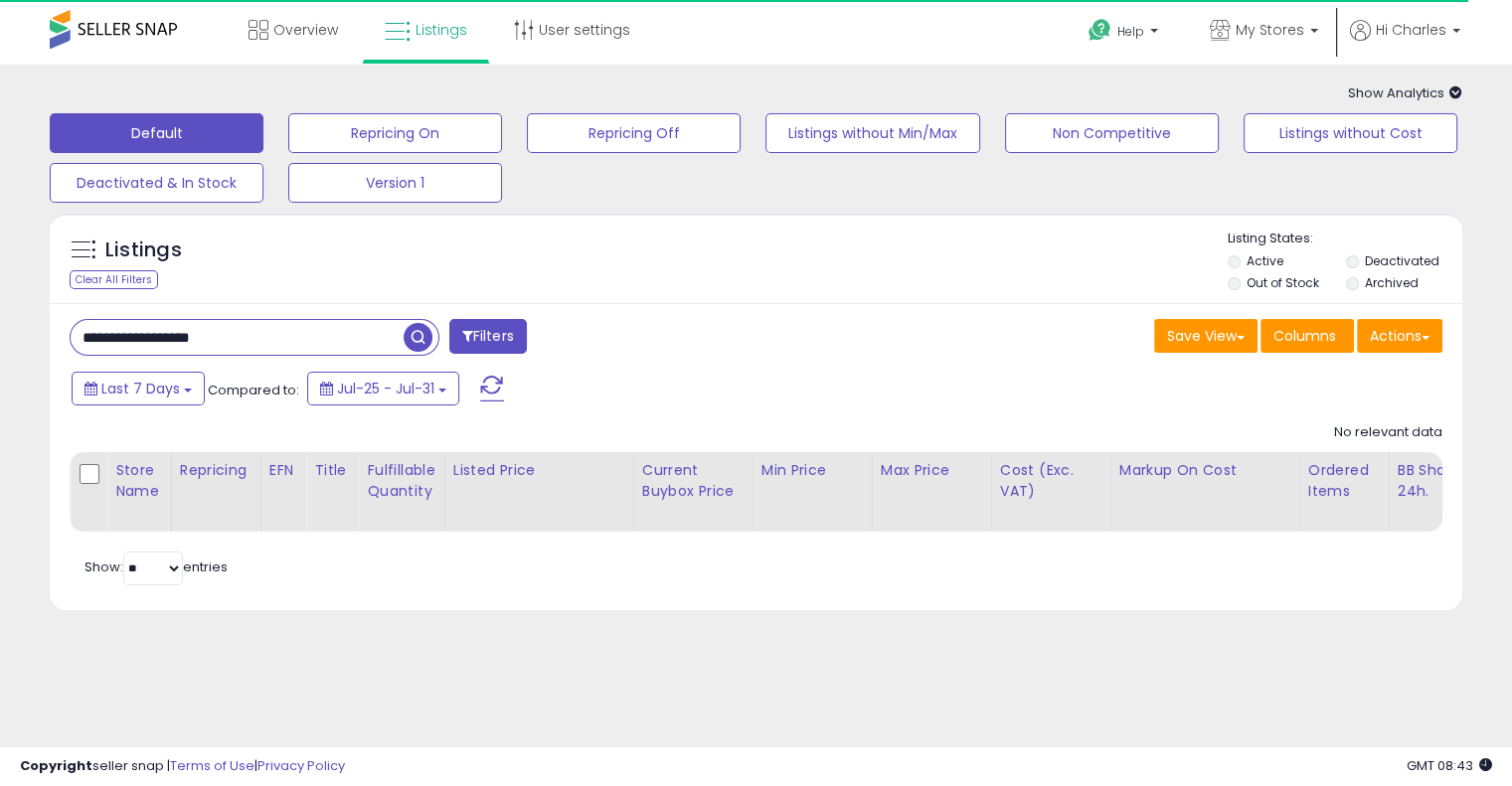 click on "**********" at bounding box center [237, 337] 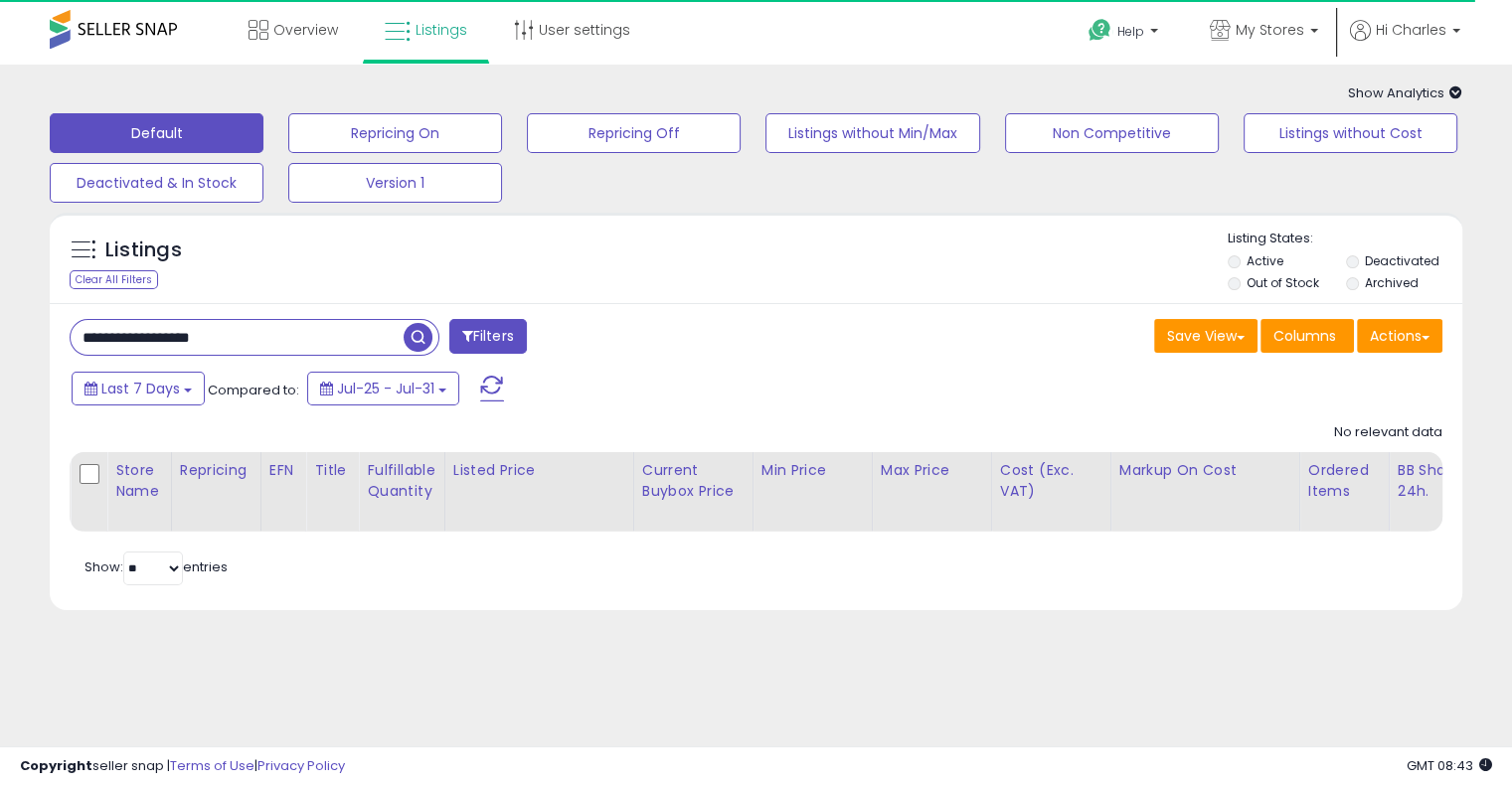 type on "**********" 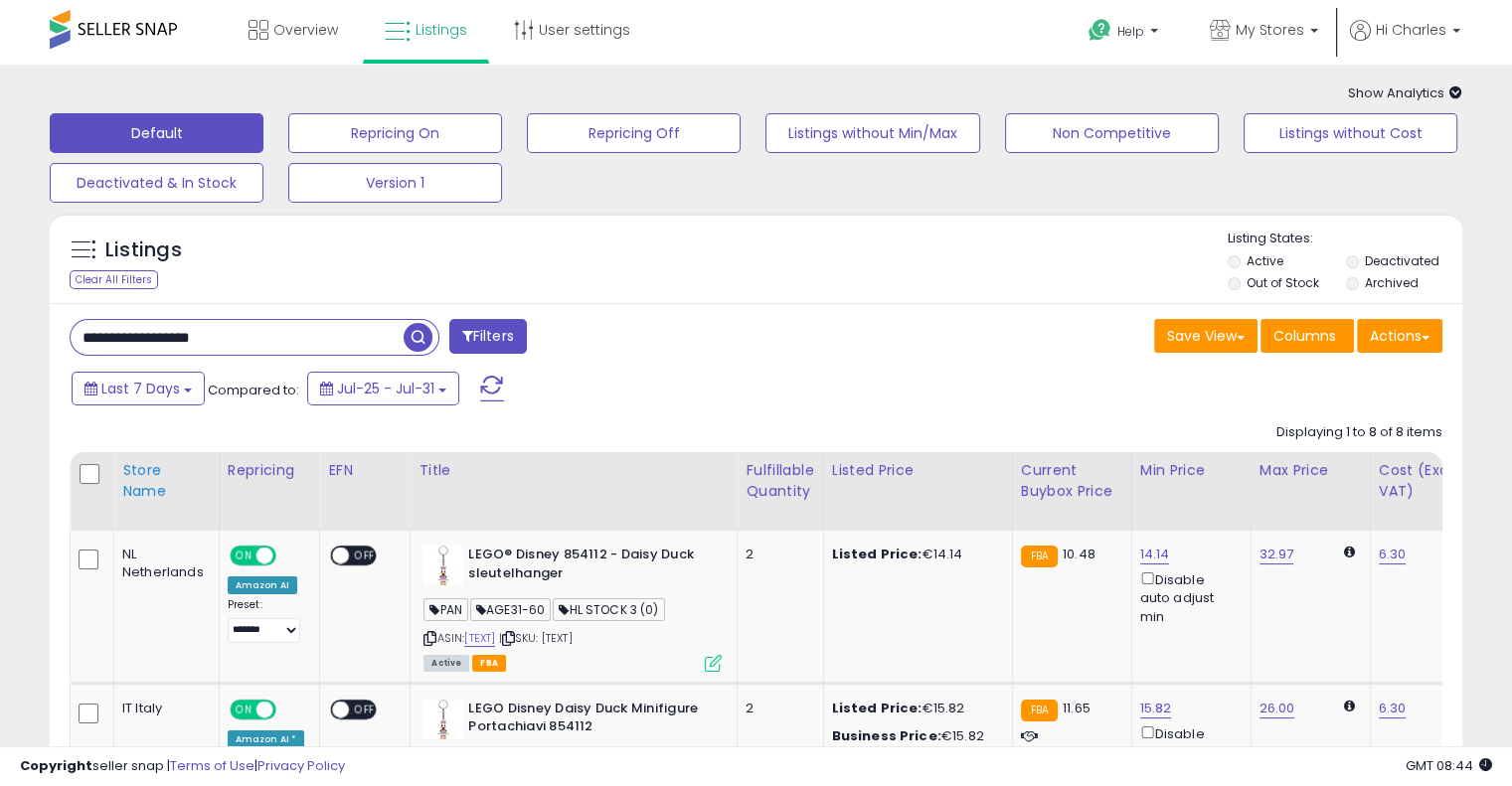 click on "Store Name" at bounding box center (166, 481) 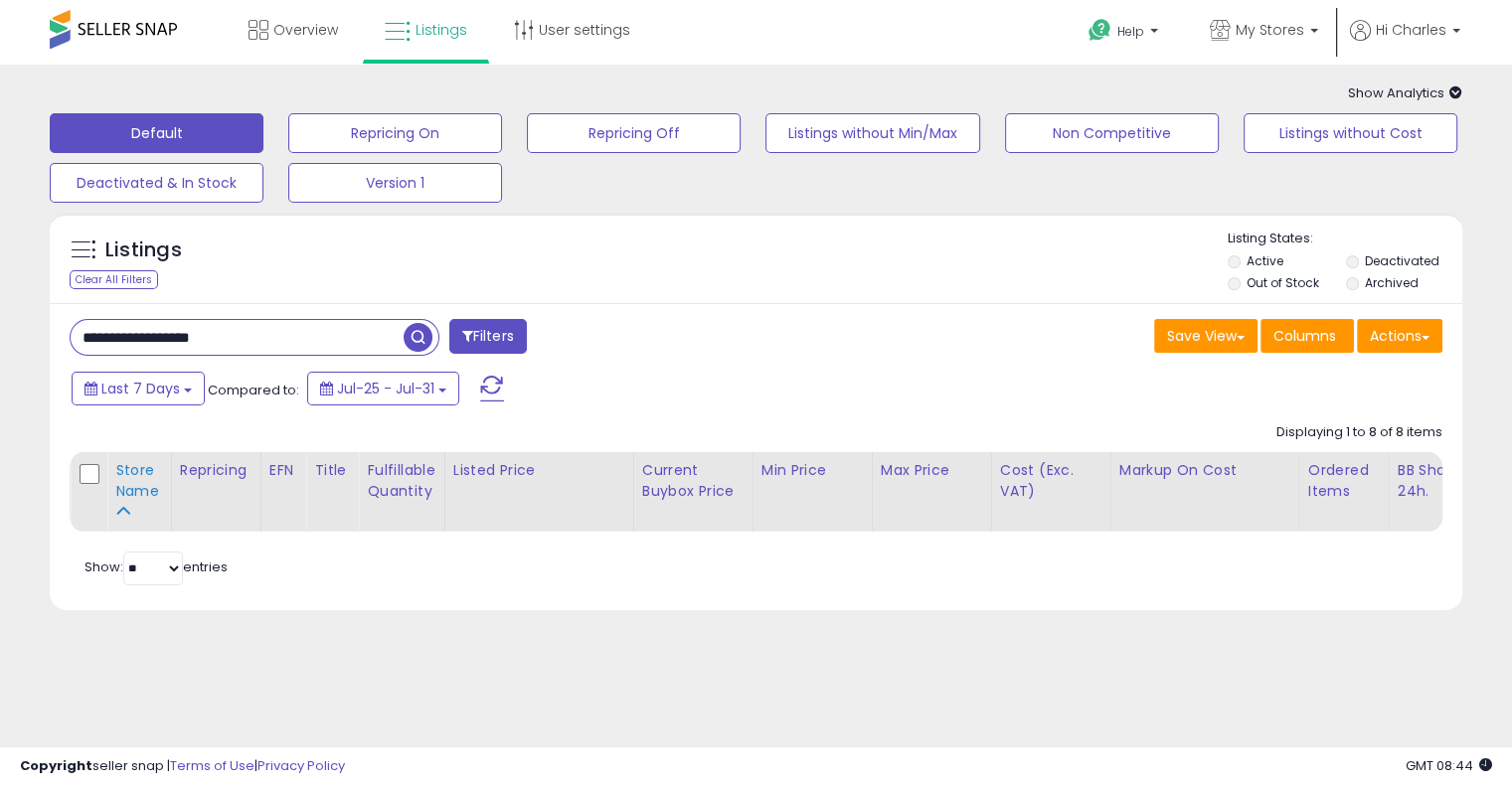 click on "Store Name" at bounding box center (139, 481) 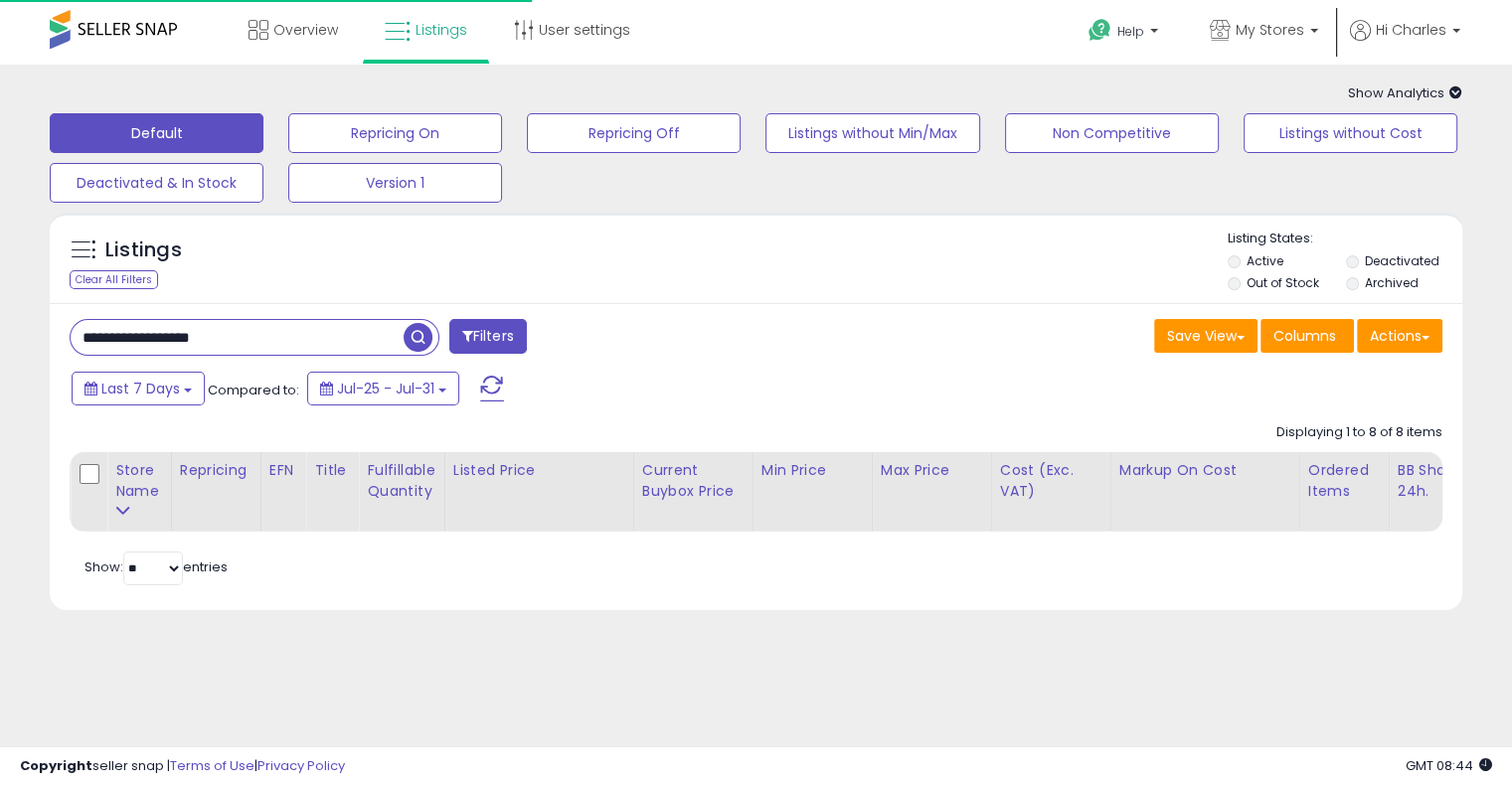 click on "Listings
Clear All Filters" at bounding box center [756, 258] 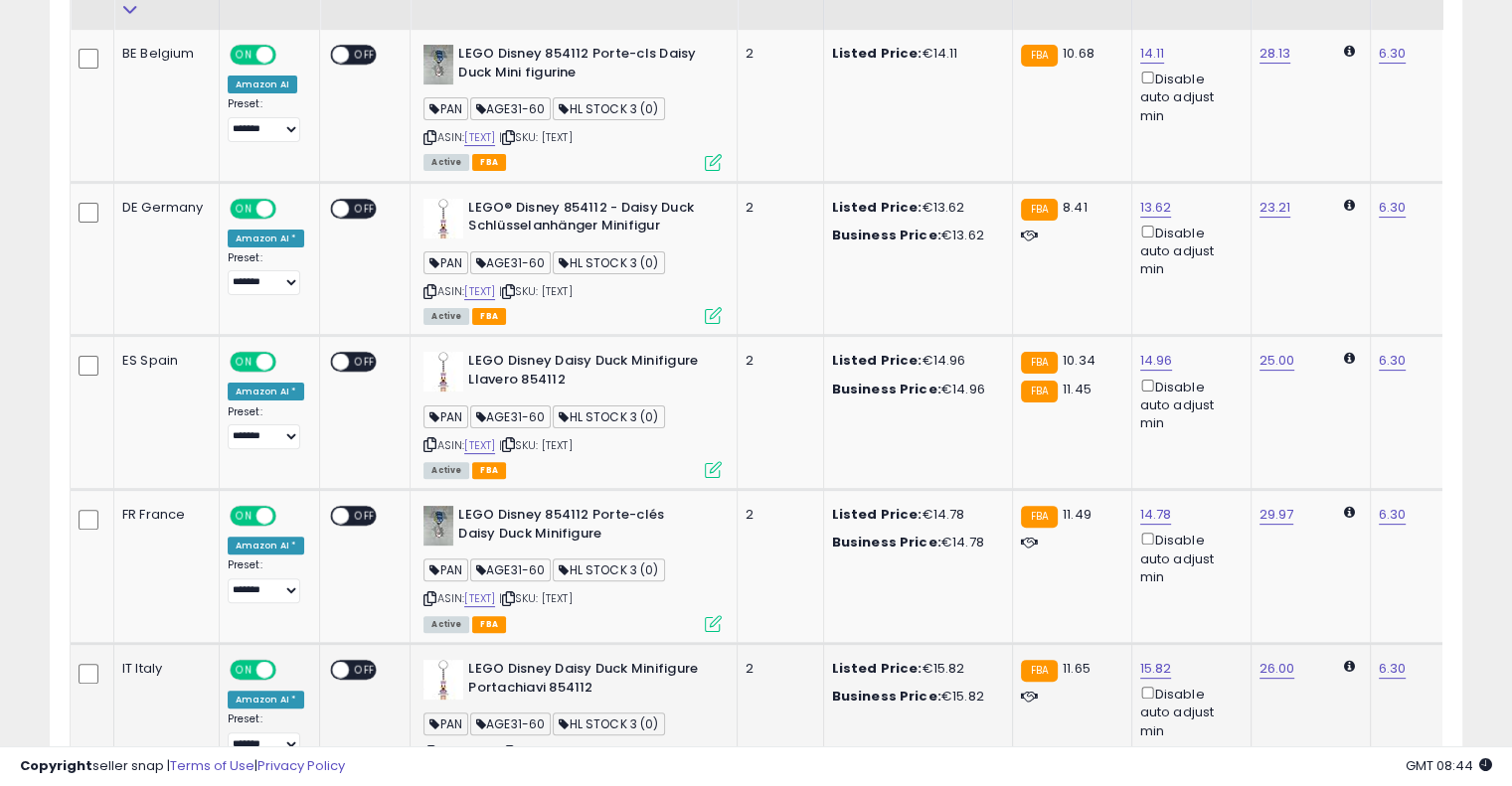 scroll, scrollTop: 343, scrollLeft: 0, axis: vertical 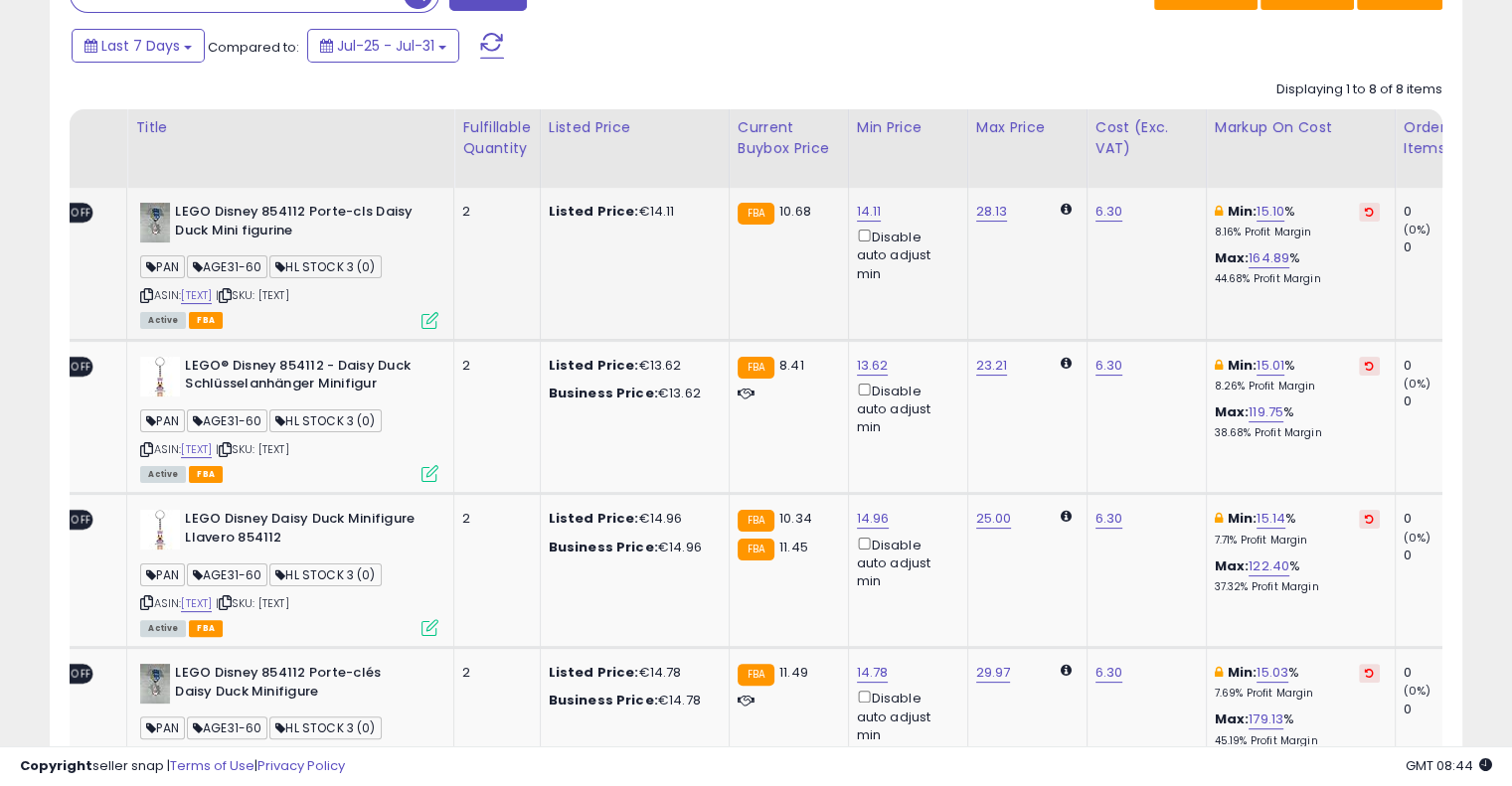 drag, startPoint x: 835, startPoint y: 297, endPoint x: 929, endPoint y: 270, distance: 97.800818 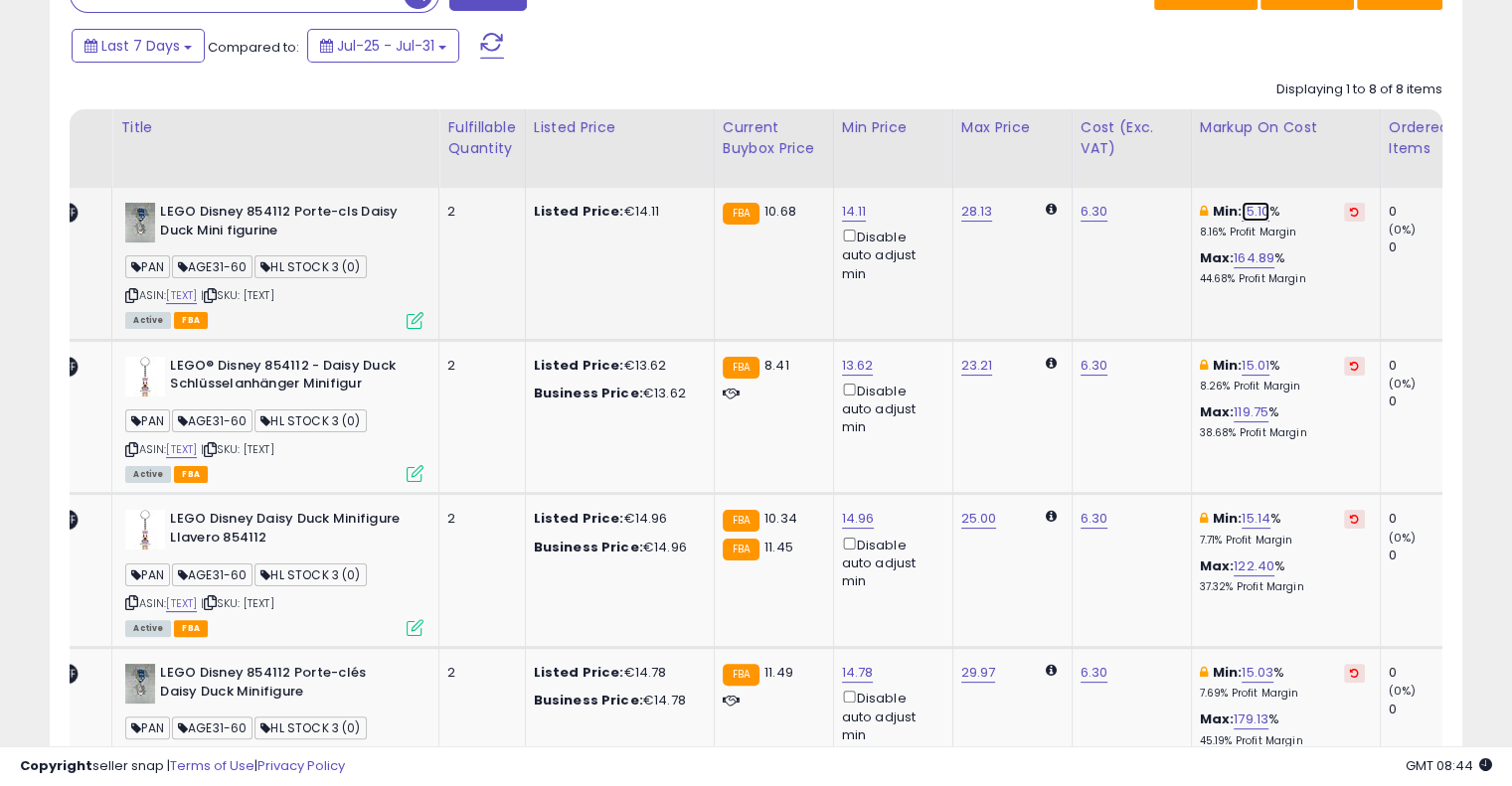click on "15.10" at bounding box center (1256, 212) 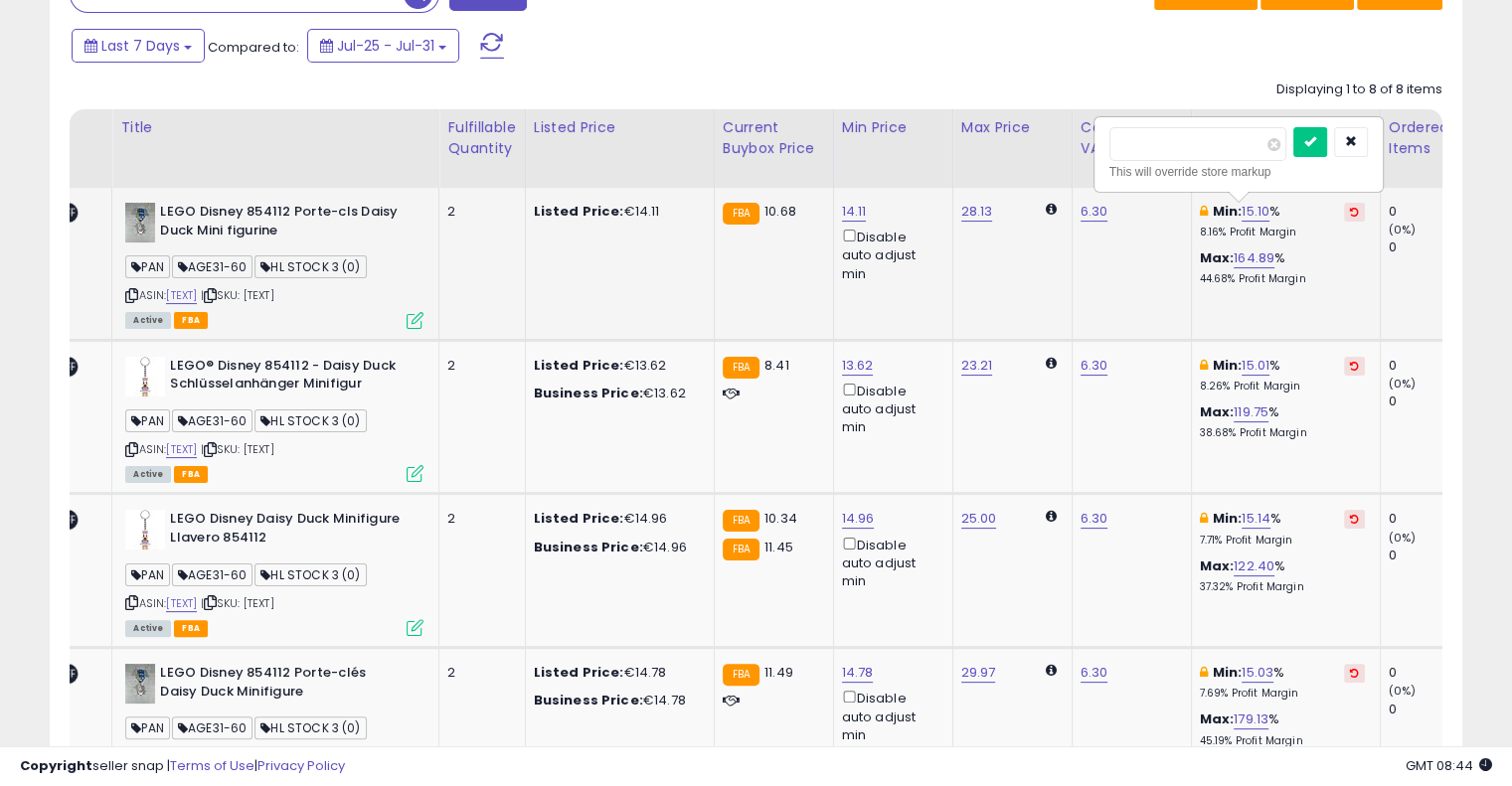 scroll, scrollTop: 0, scrollLeft: 305, axis: horizontal 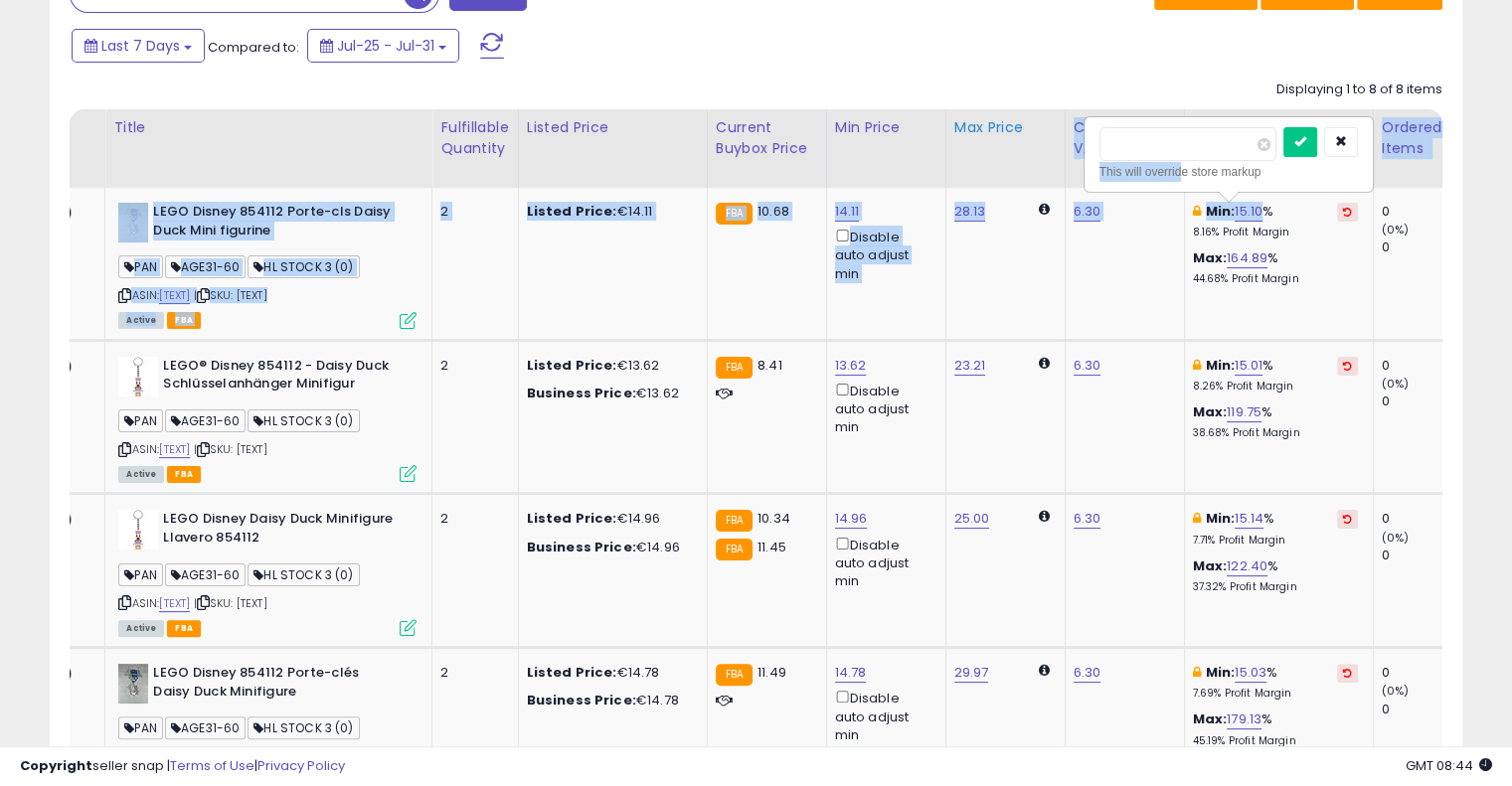 drag, startPoint x: 1177, startPoint y: 162, endPoint x: 1046, endPoint y: 152, distance: 131.38112 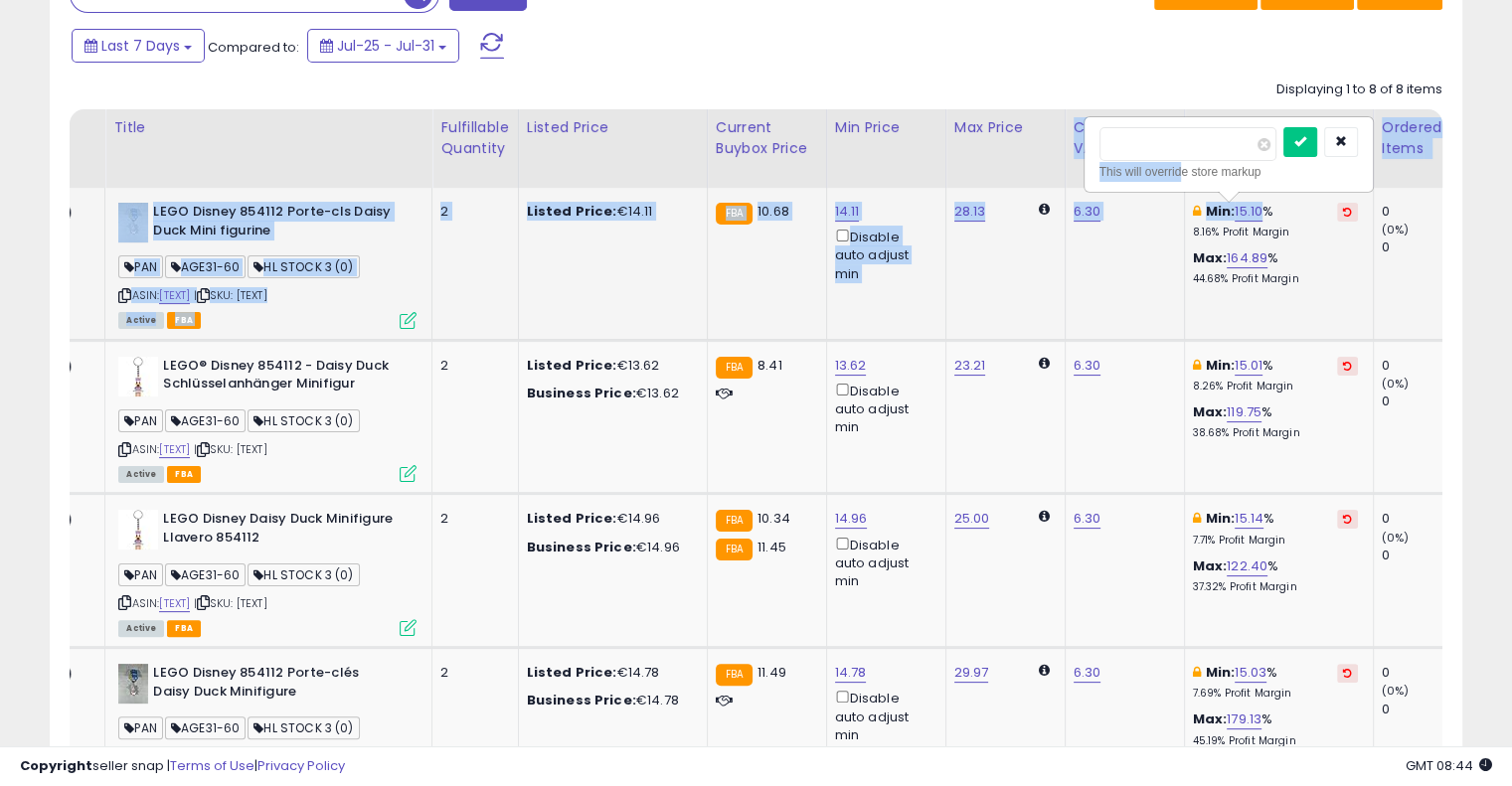 click on "***** This will override store markup" at bounding box center [1229, 154] 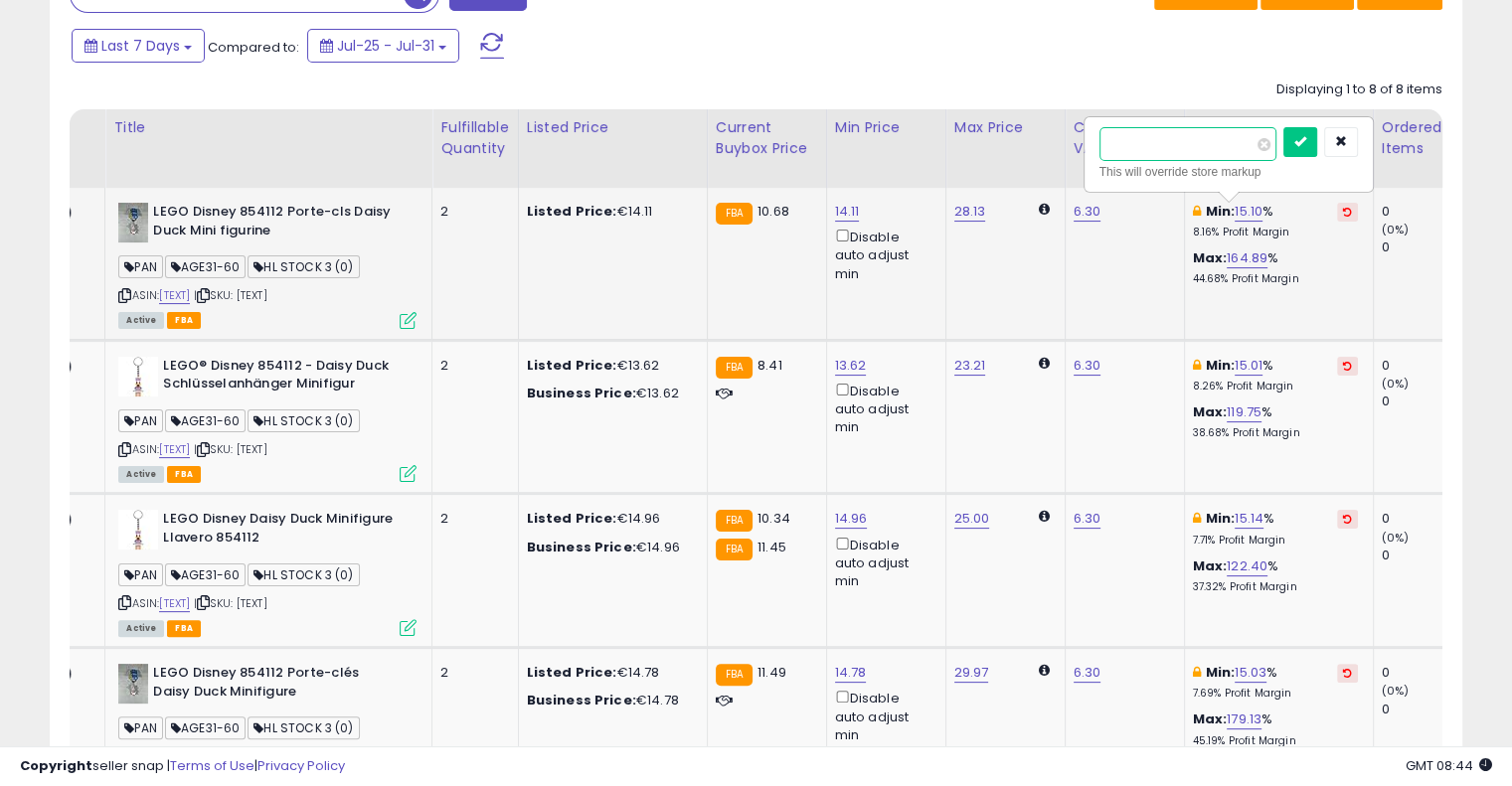 click on "*****" at bounding box center (1188, 144) 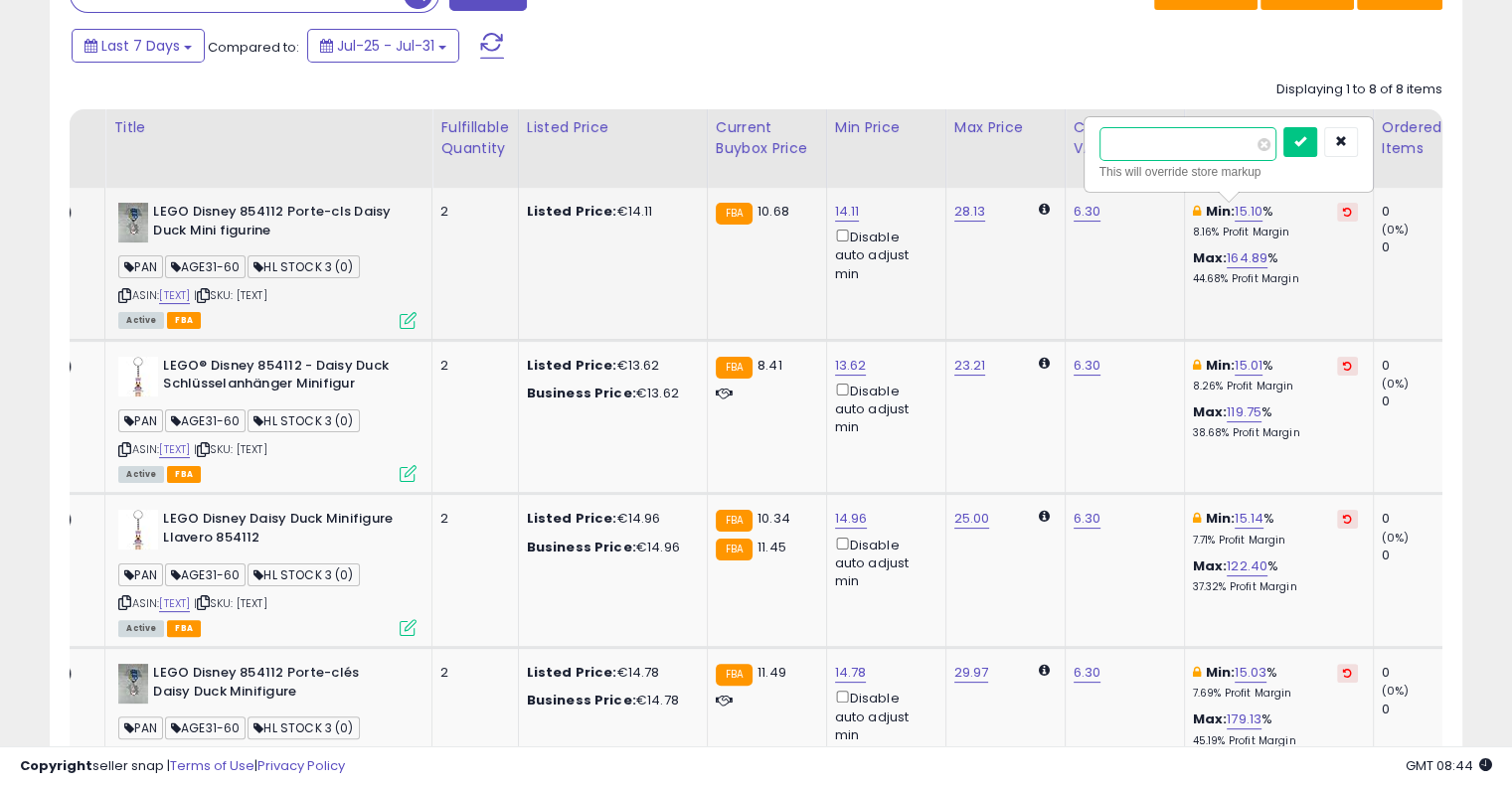type on "***" 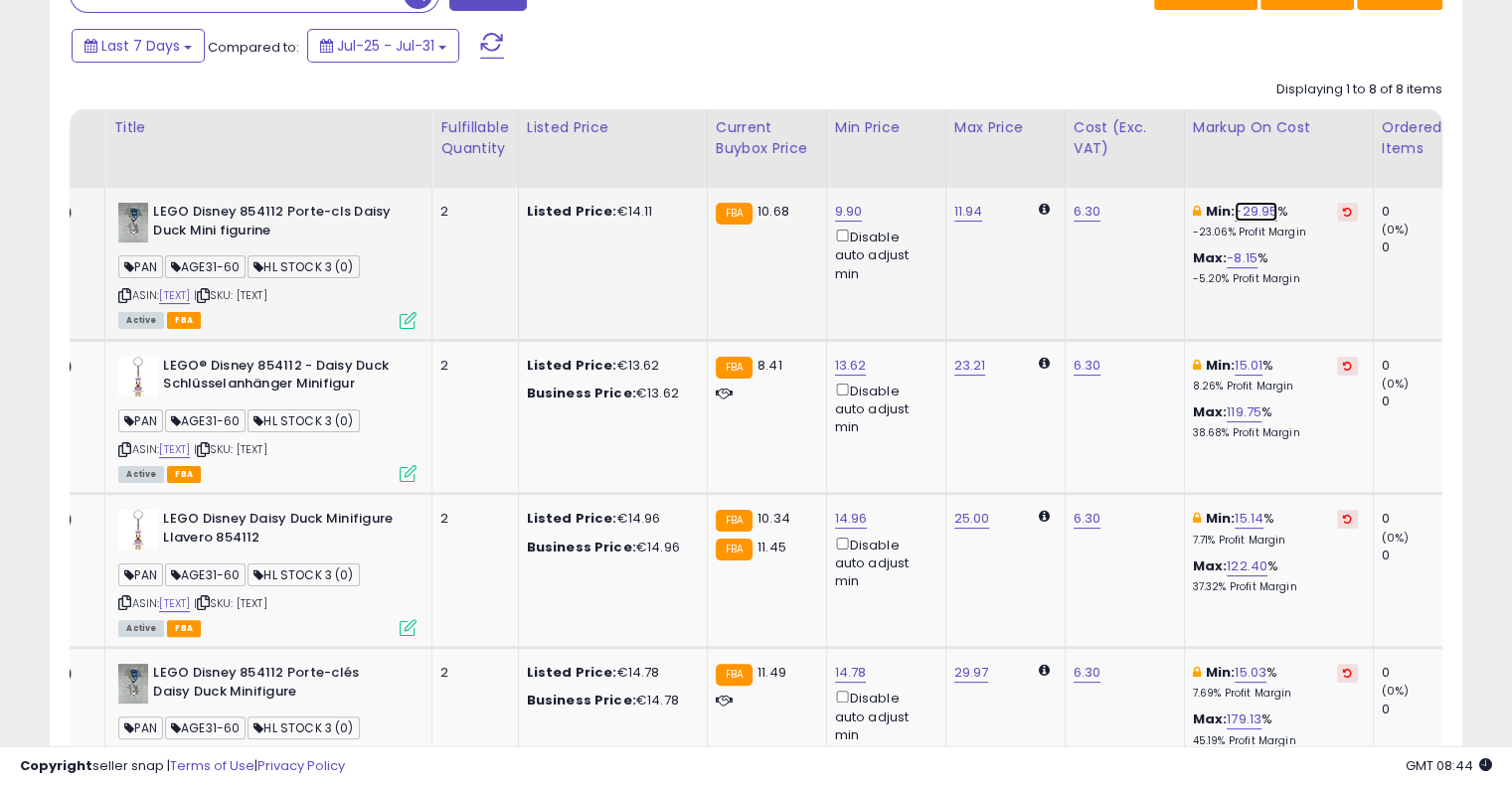 click on "-29.95" at bounding box center (1256, 212) 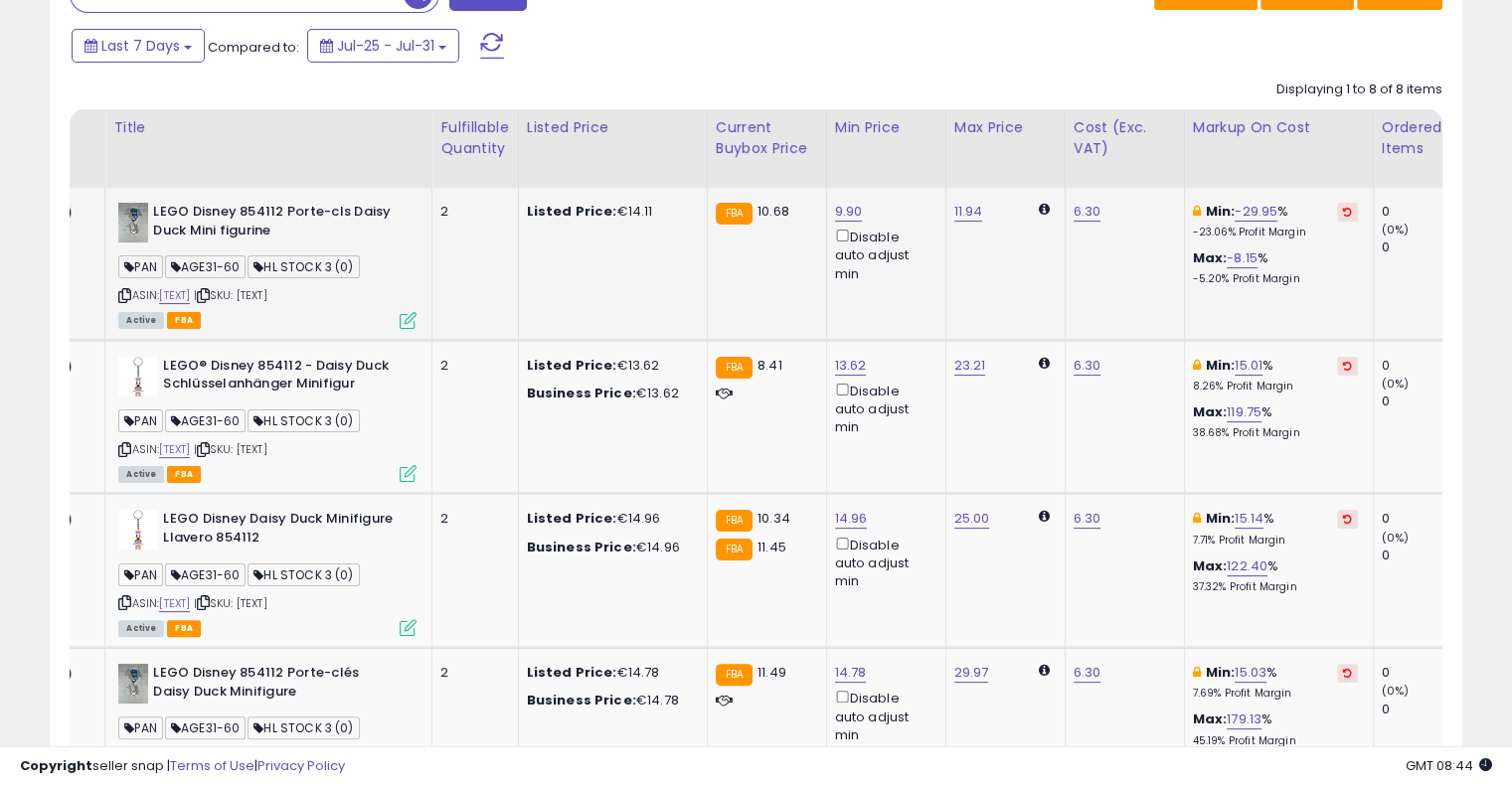 scroll, scrollTop: 0, scrollLeft: 313, axis: horizontal 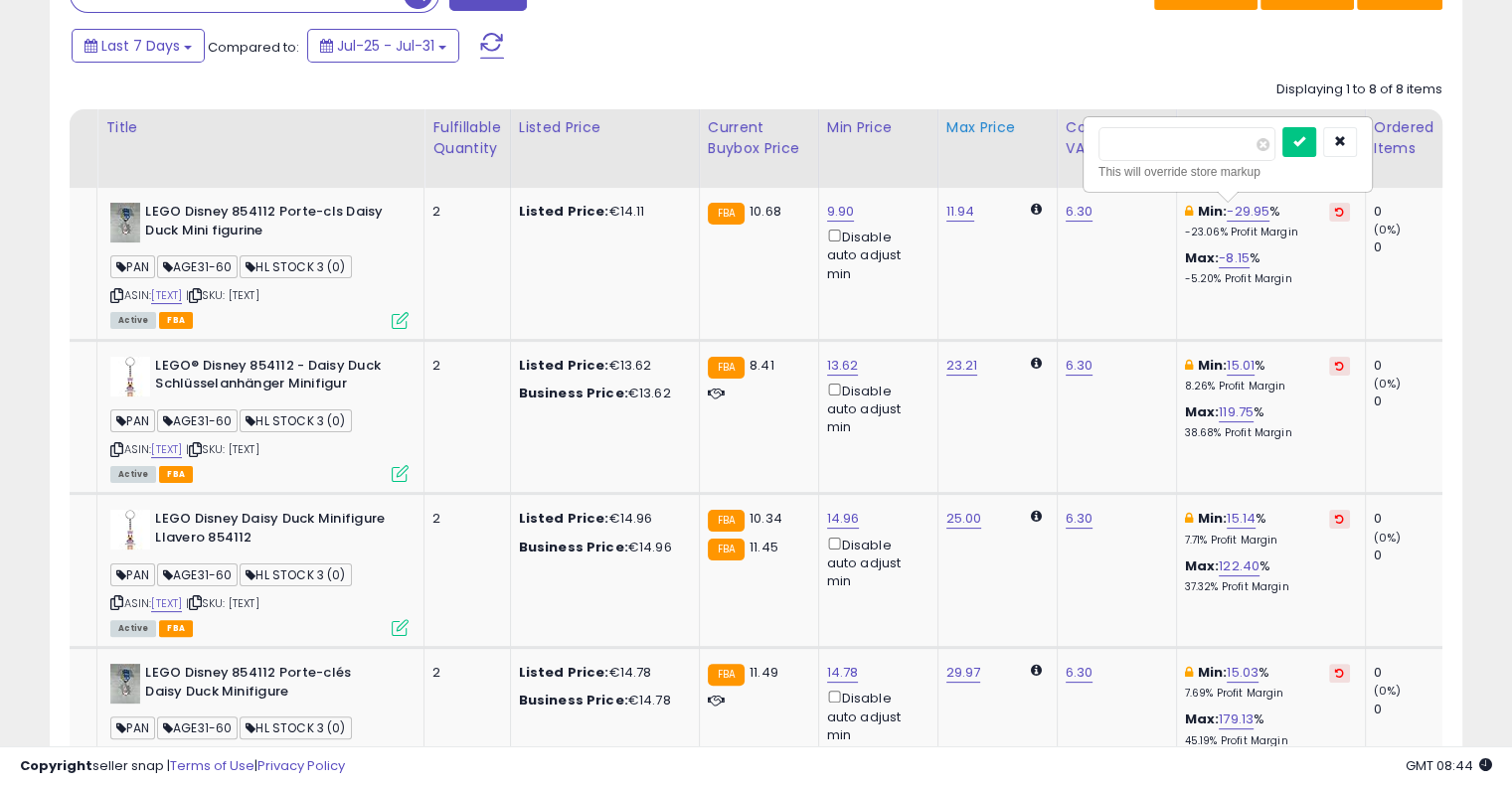 drag, startPoint x: 1199, startPoint y: 141, endPoint x: 996, endPoint y: 152, distance: 203.29781 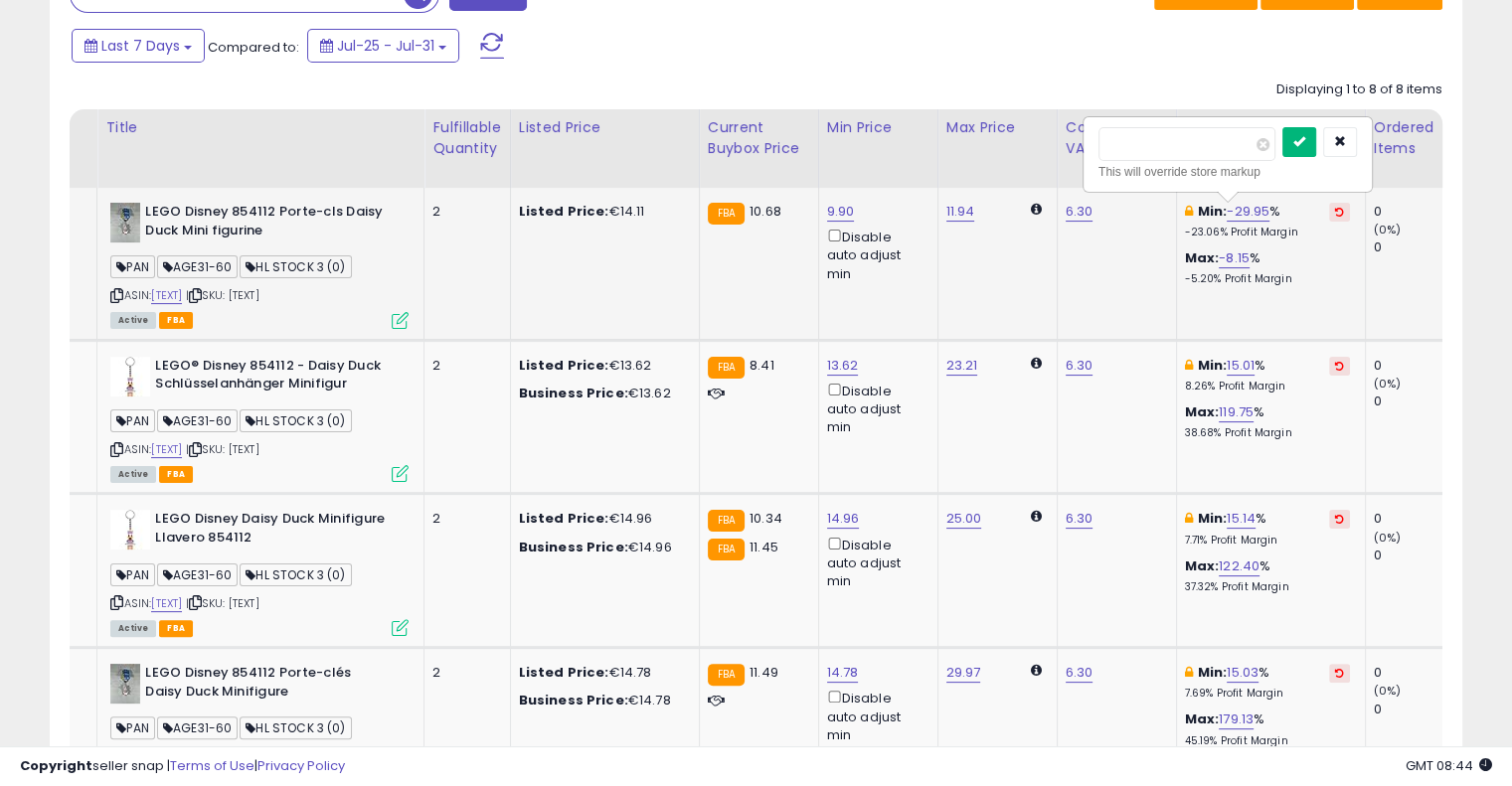 click at bounding box center [1299, 142] 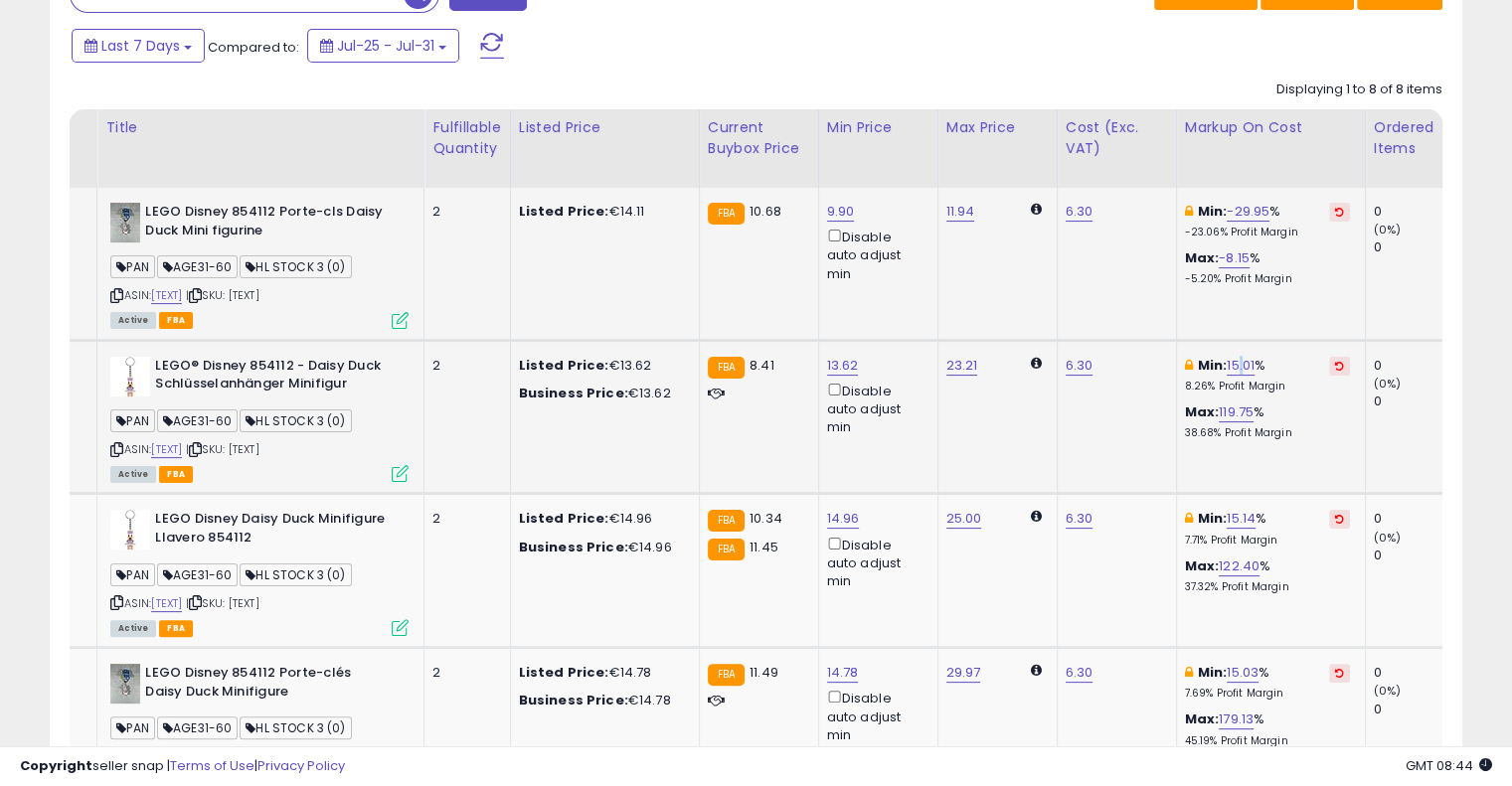 click on "Min:  [NUMBER]%    [NUMBER]%  Profit Margin Max:  [NUMBER] %   [NUMBER]%  Profit Margin" 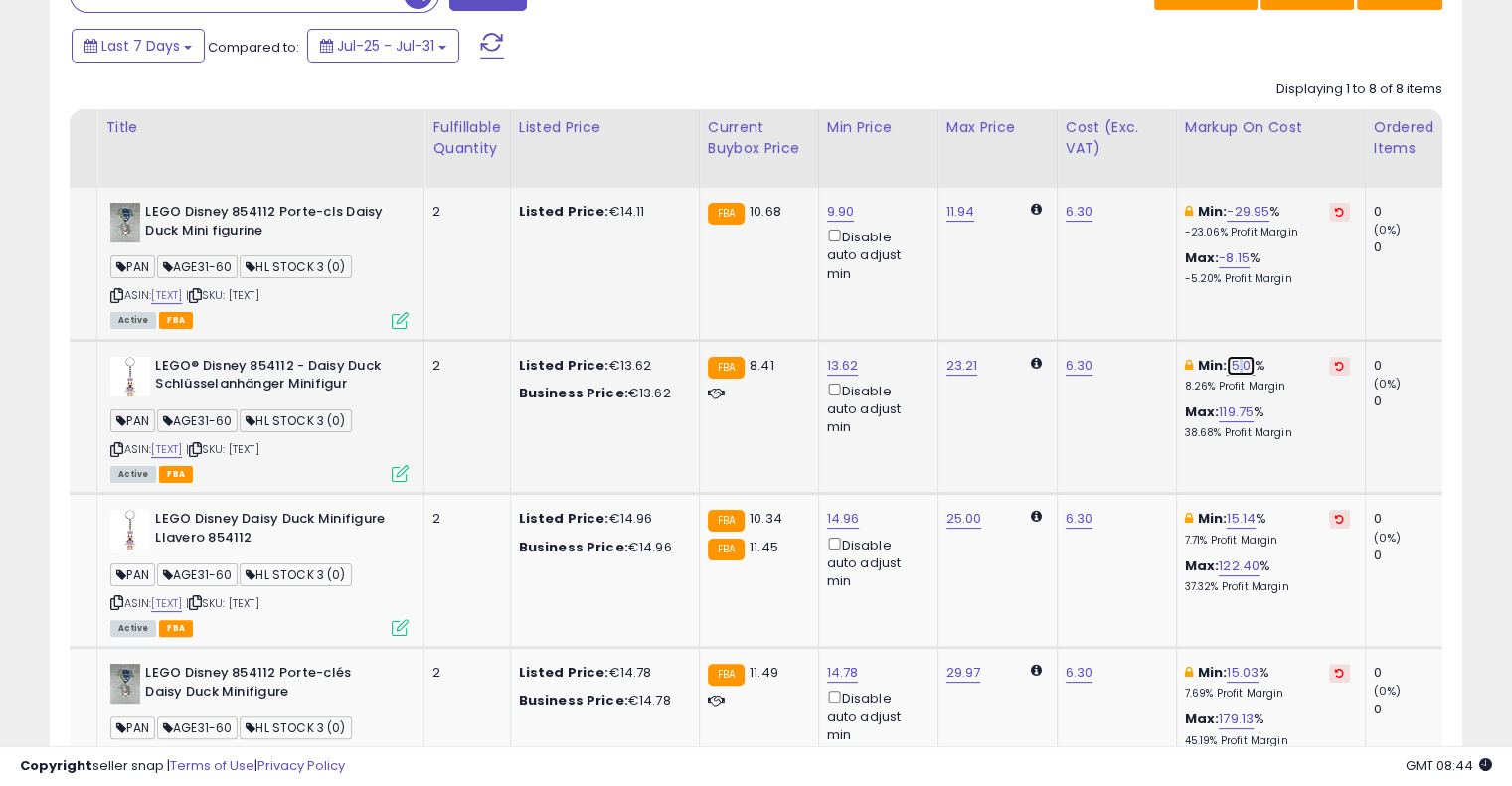 click on "15.01" at bounding box center (1241, 366) 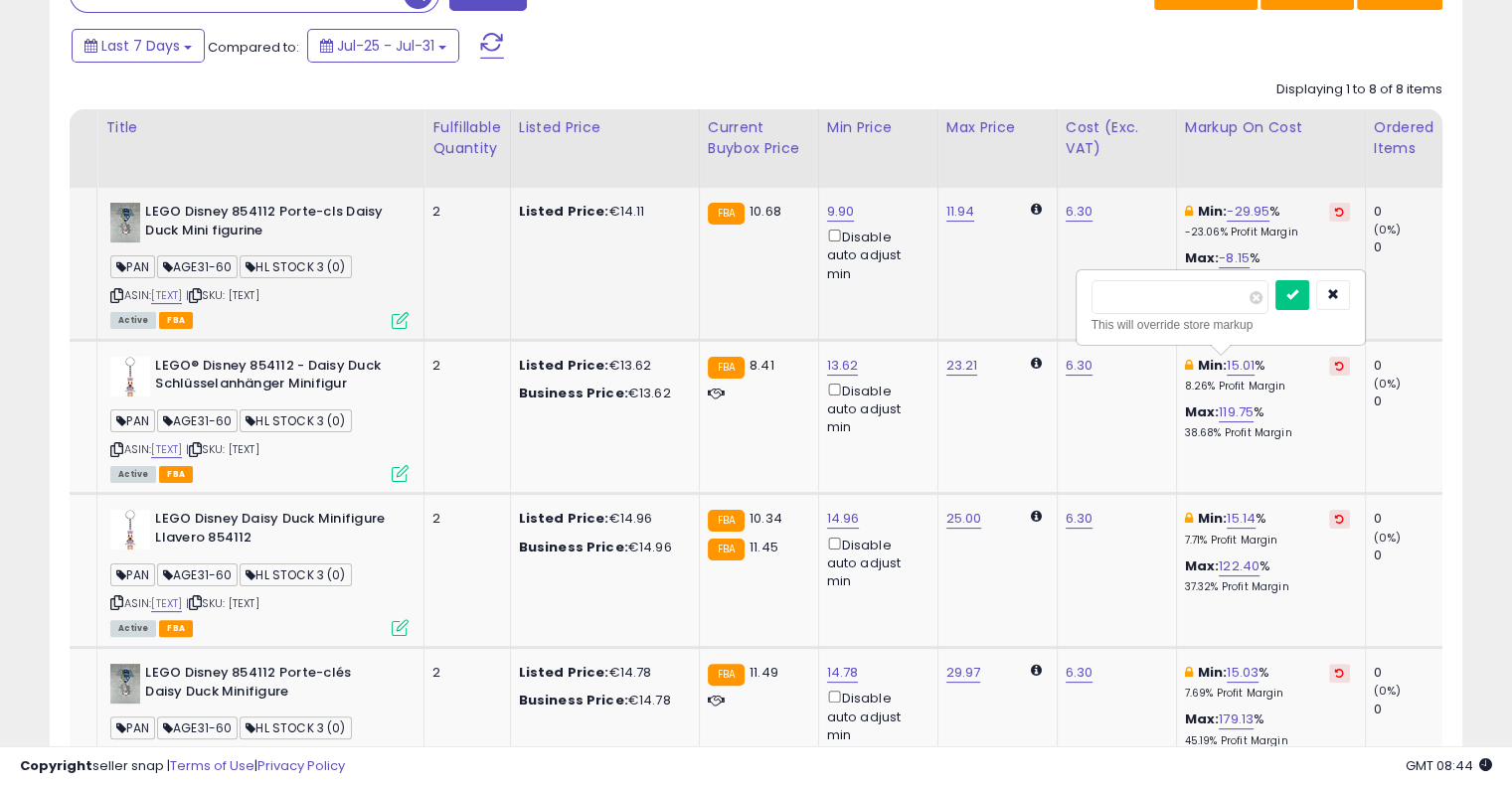 drag, startPoint x: 1180, startPoint y: 289, endPoint x: 1040, endPoint y: 309, distance: 141.42136 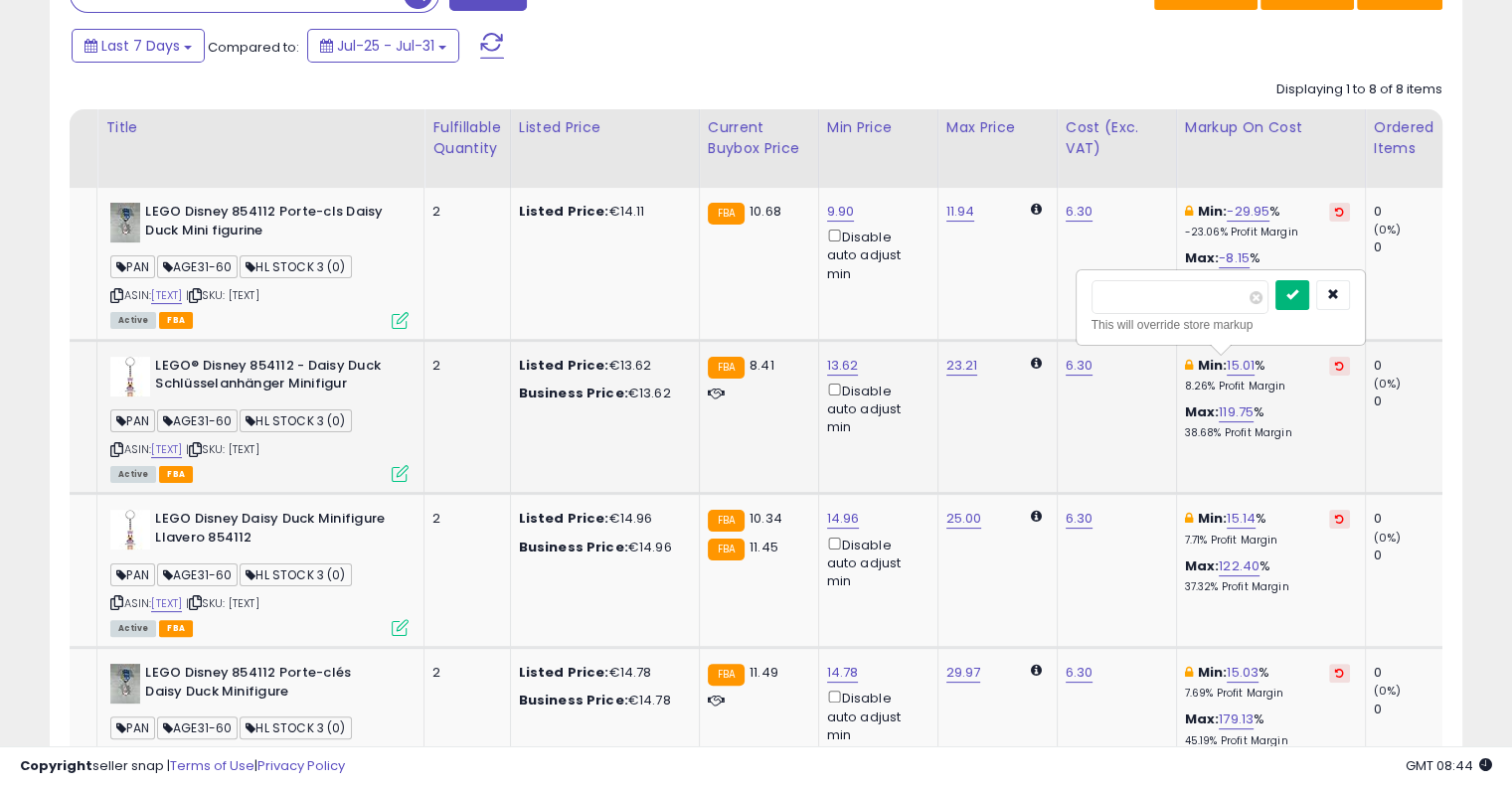 type on "******" 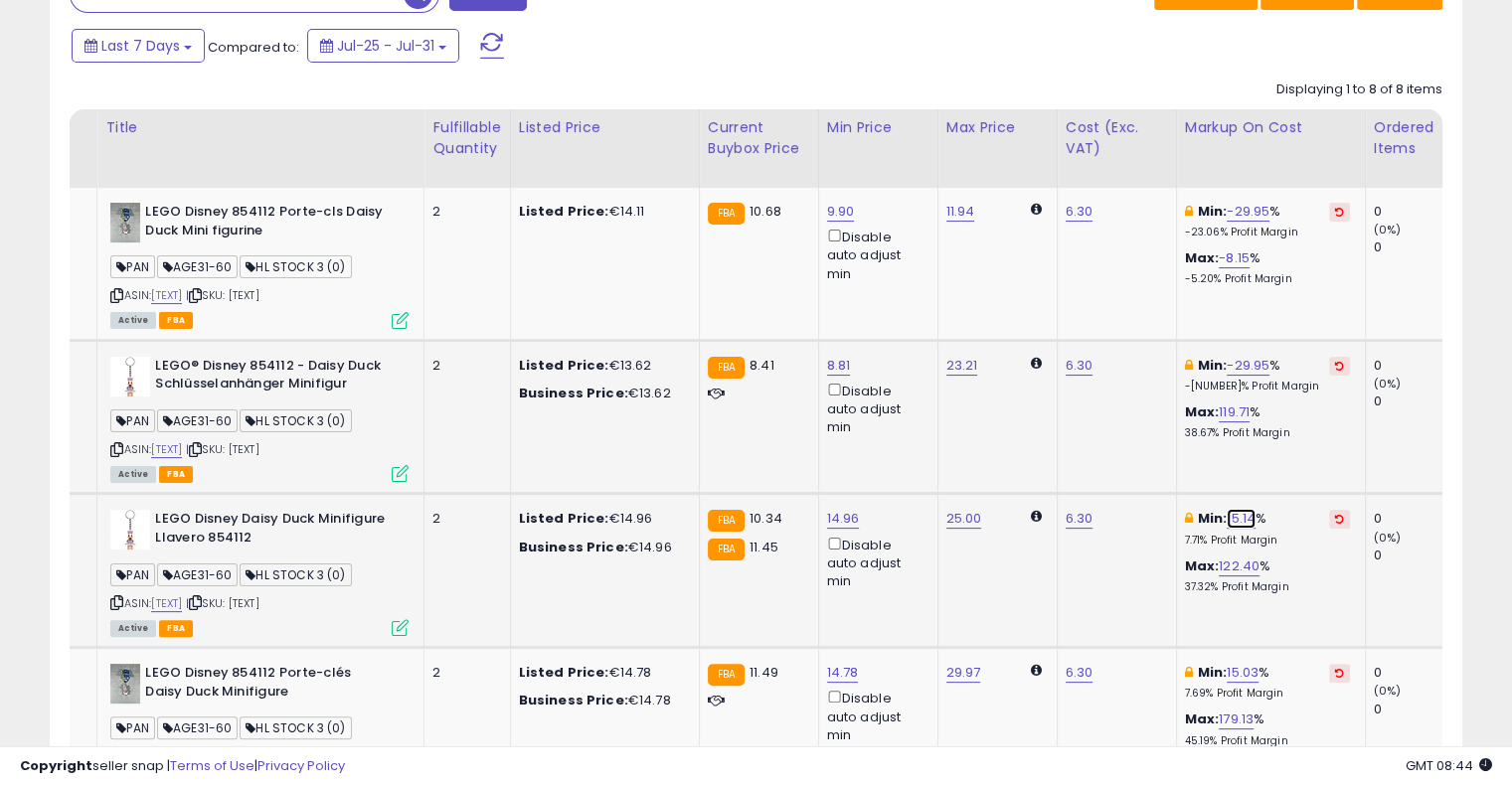click on "15.14" at bounding box center [1241, 519] 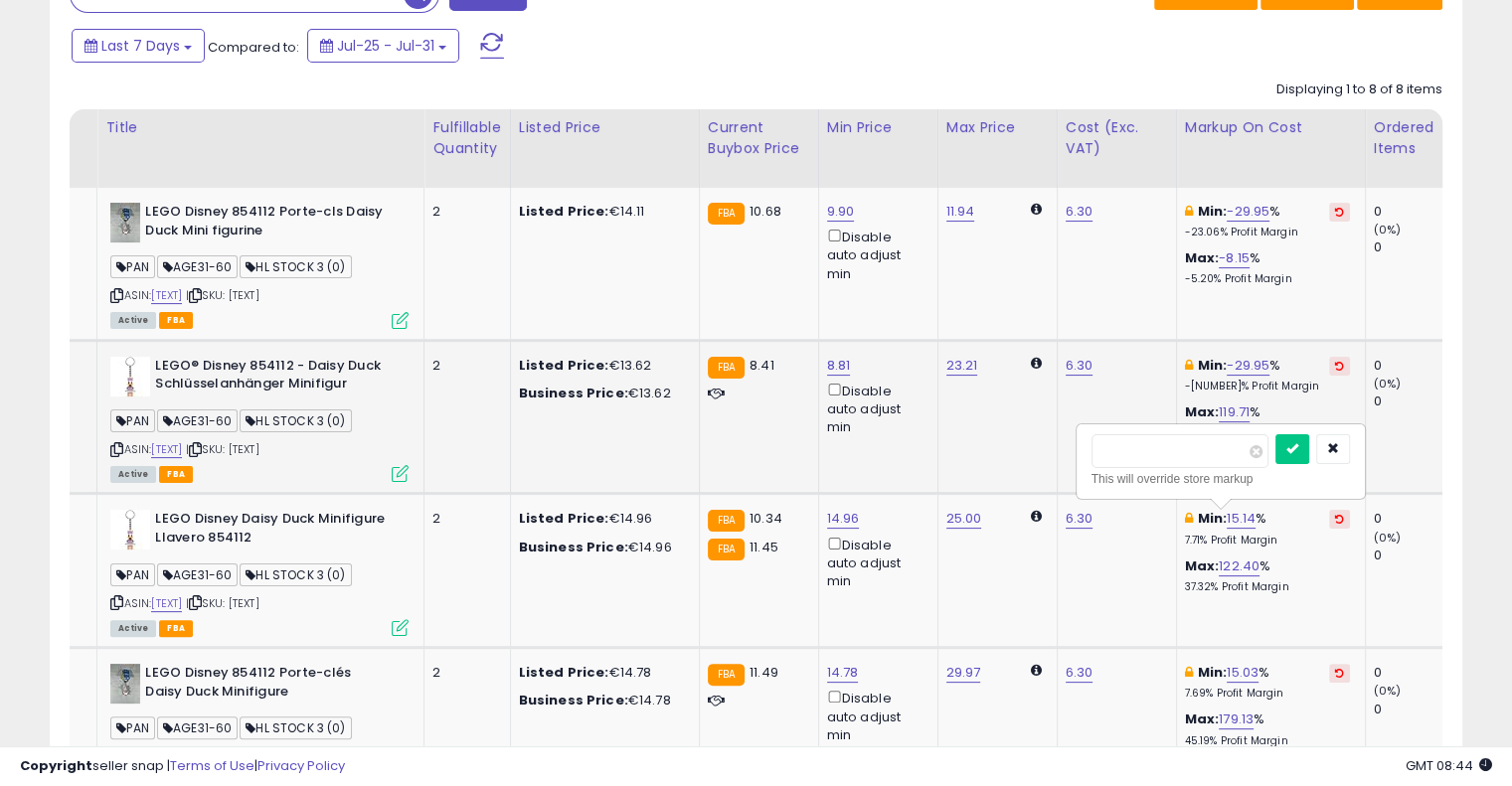 drag, startPoint x: 1152, startPoint y: 439, endPoint x: 1025, endPoint y: 440, distance: 127.0039 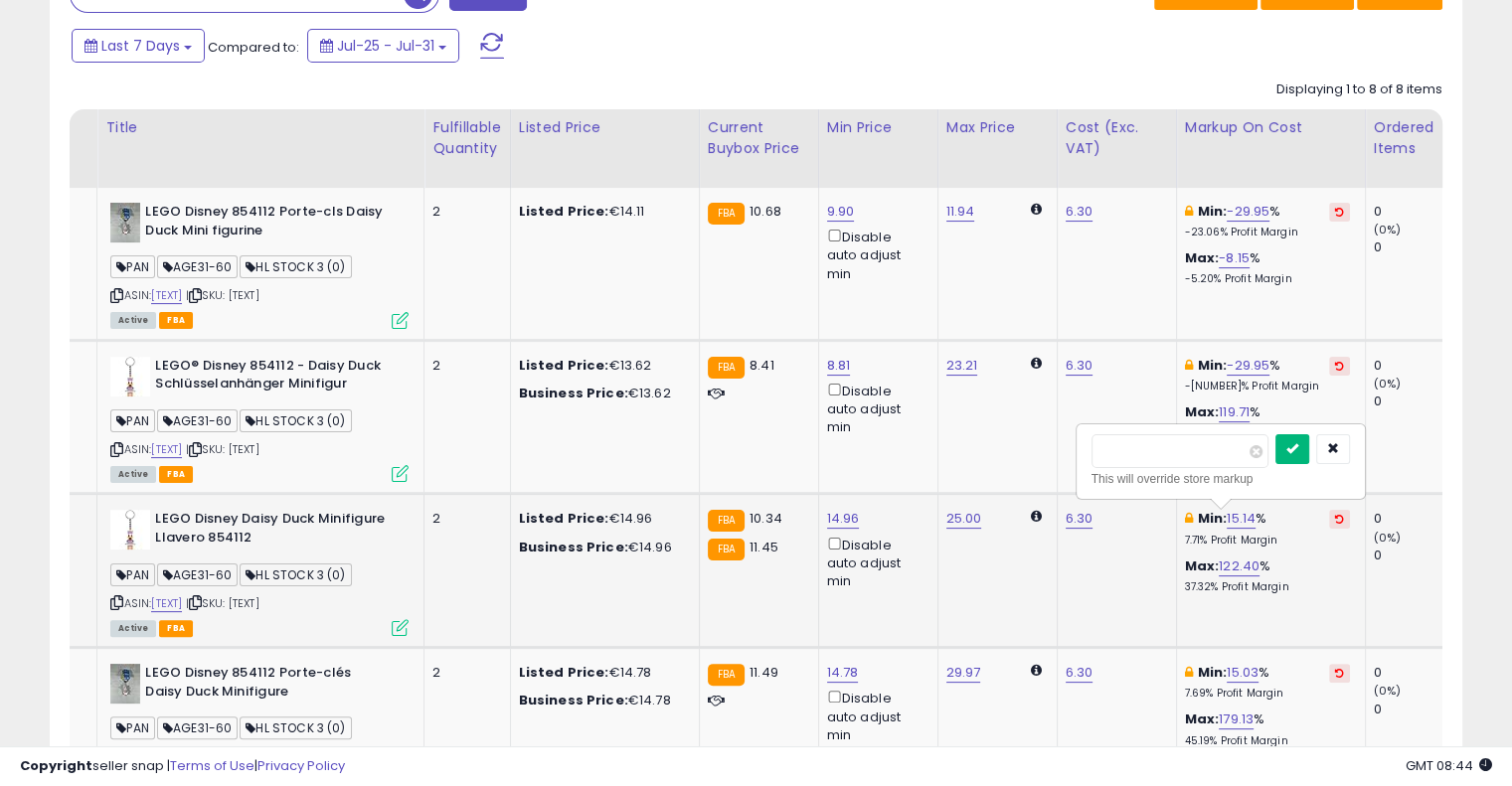type on "******" 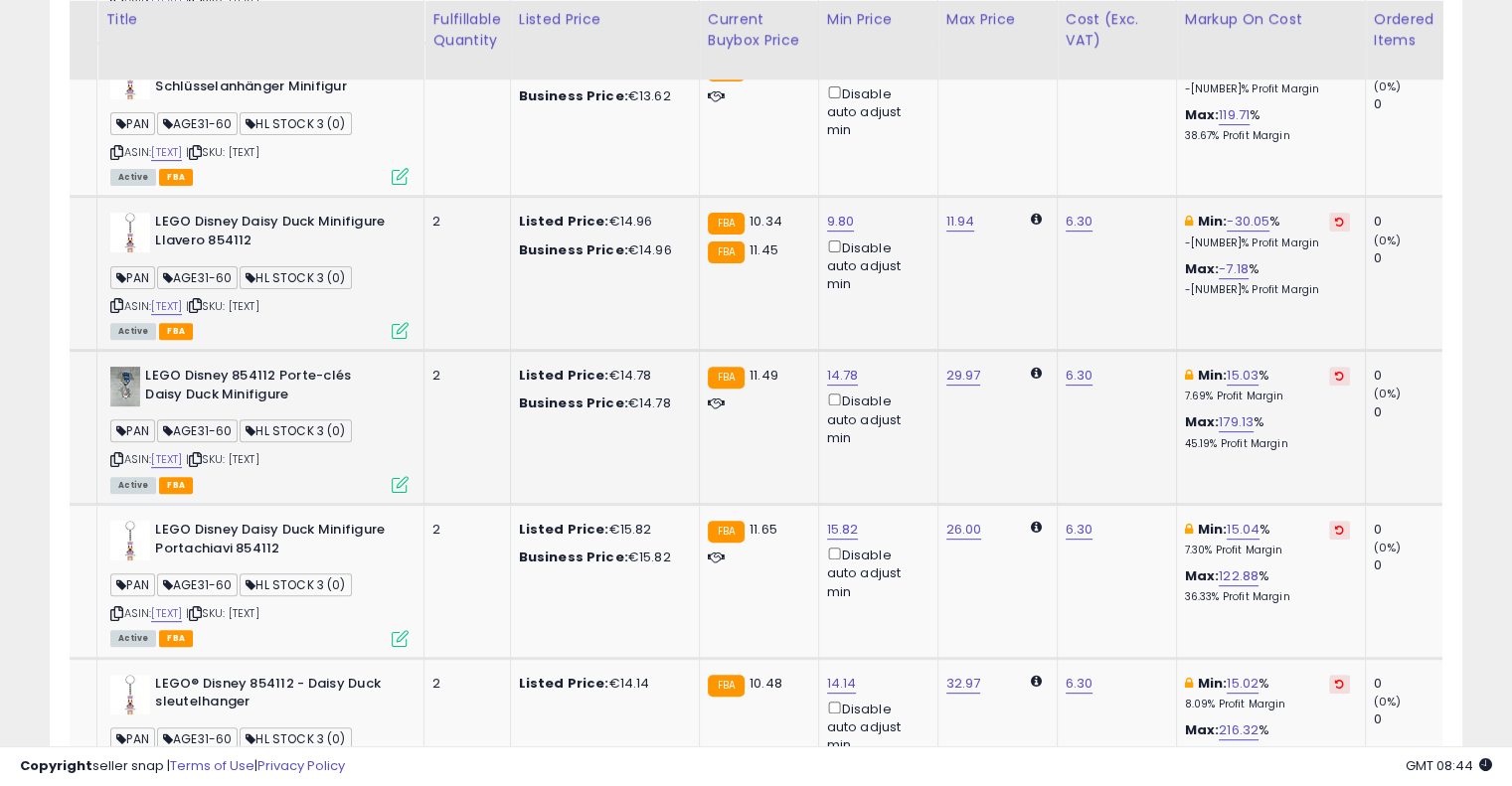 scroll, scrollTop: 641, scrollLeft: 0, axis: vertical 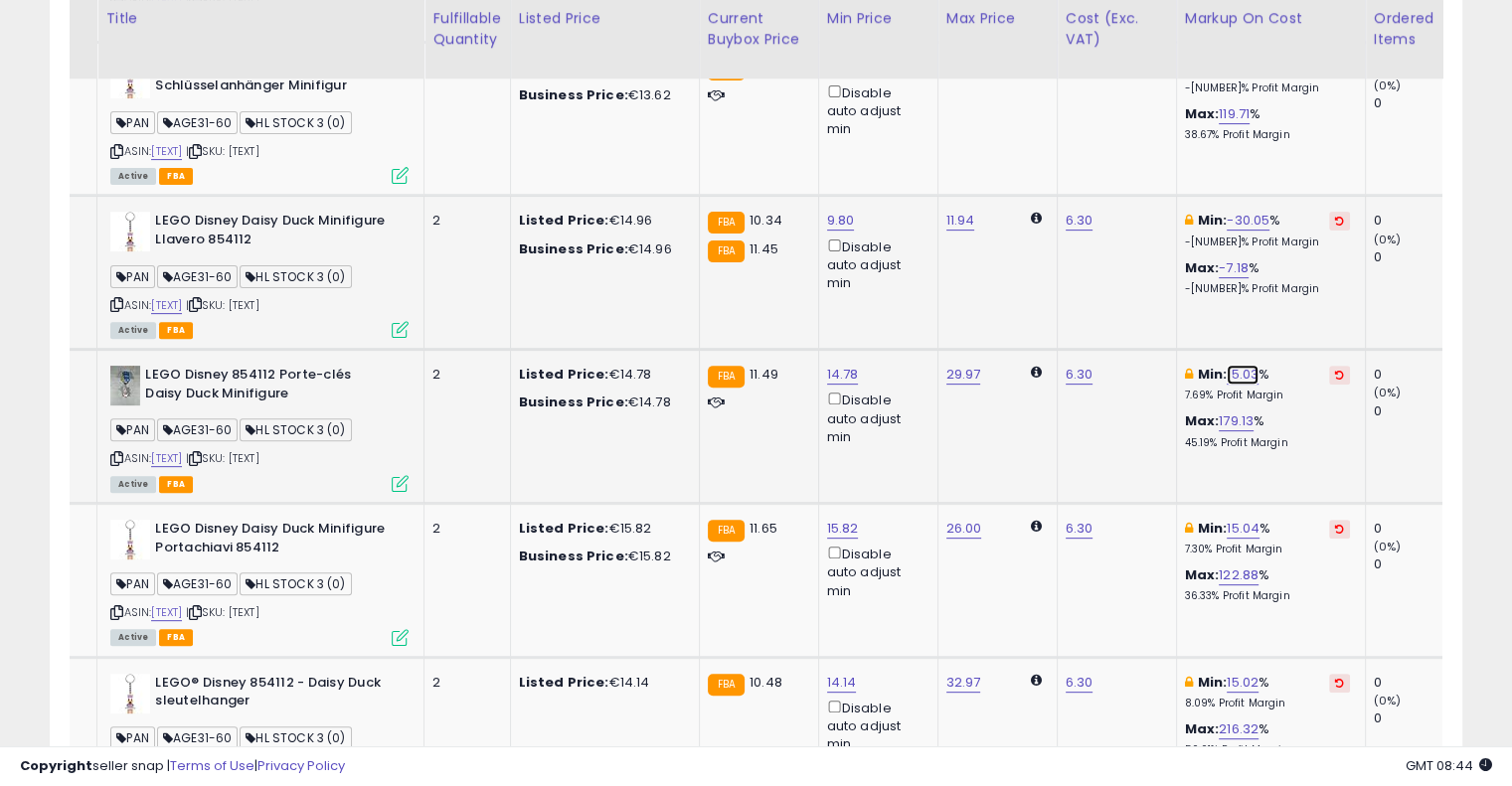 click on "15.03" at bounding box center (1243, 375) 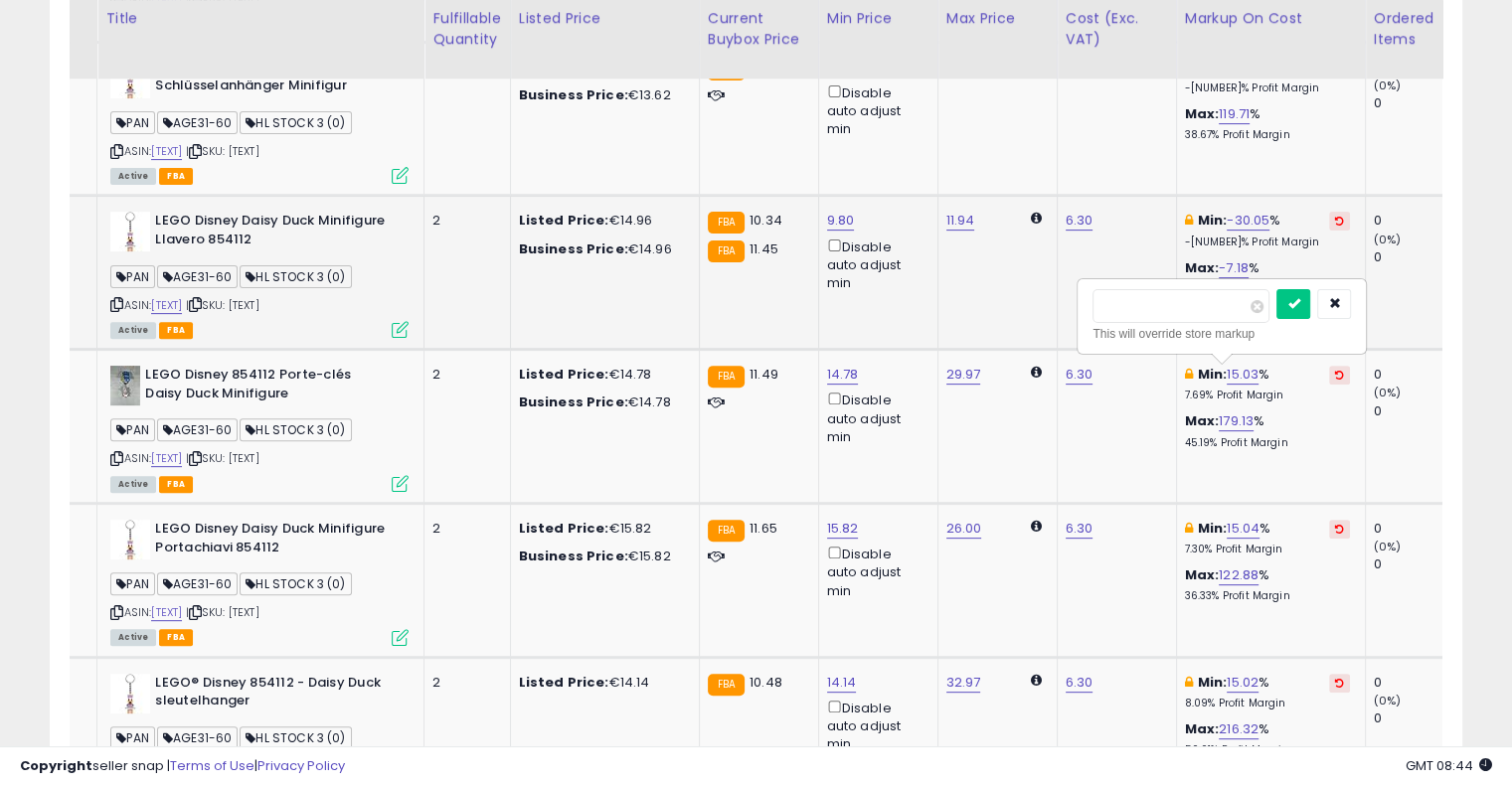 drag, startPoint x: 1207, startPoint y: 313, endPoint x: 1026, endPoint y: 314, distance: 181.00276 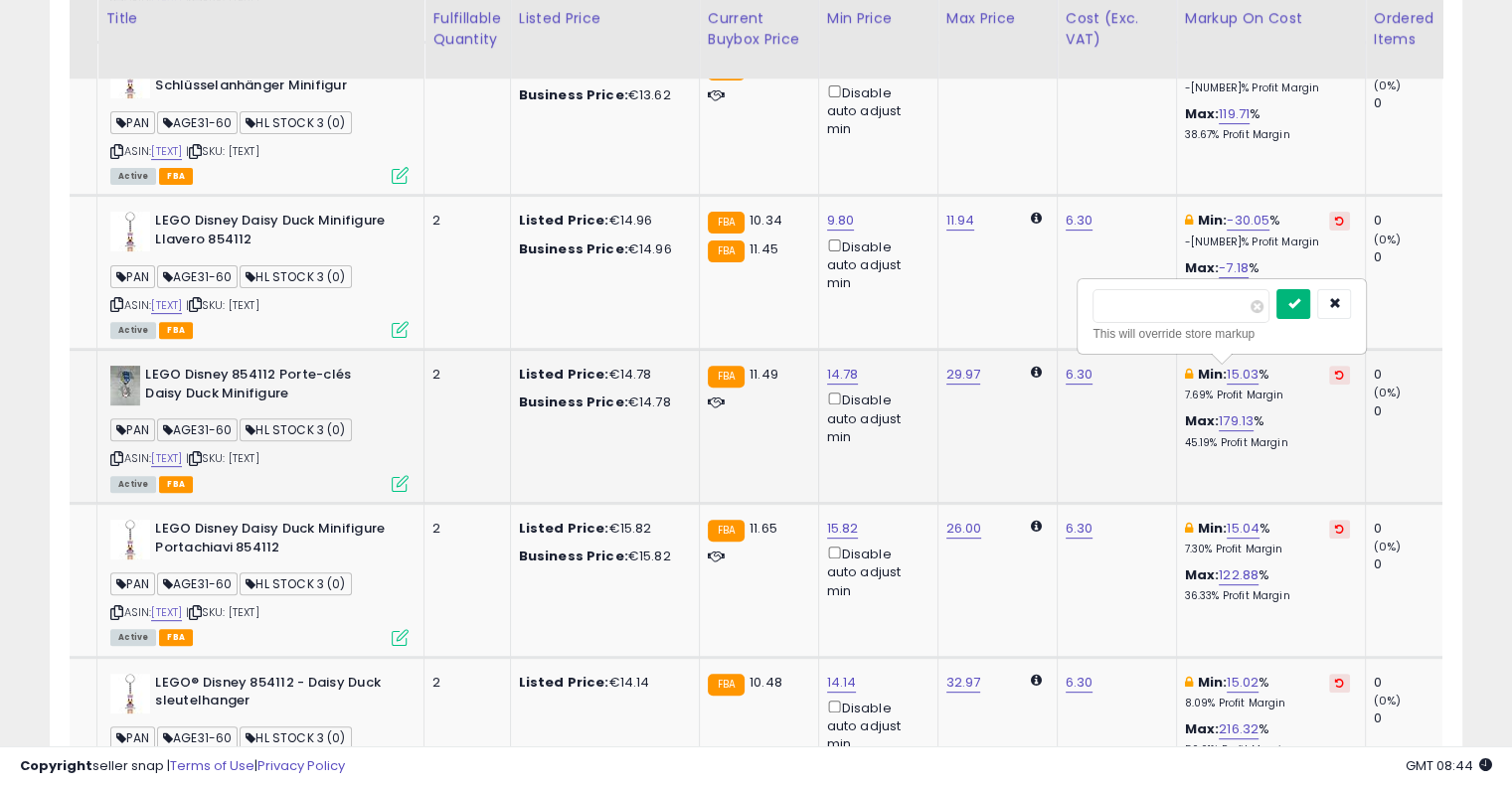 type on "******" 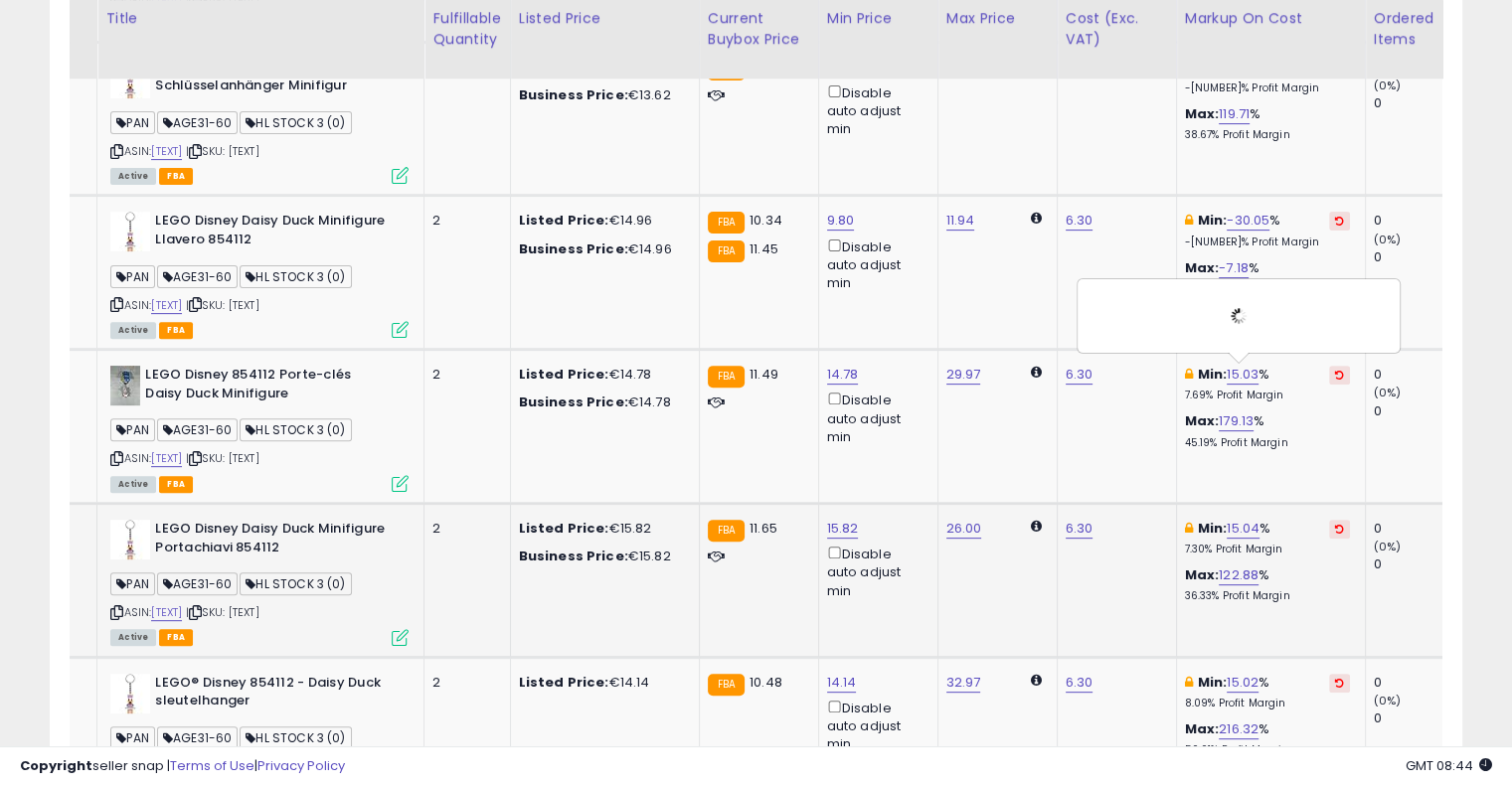 click on "Min:  [NUMBER]%    [NUMBER]%  Profit Margin" at bounding box center (1267, 538) 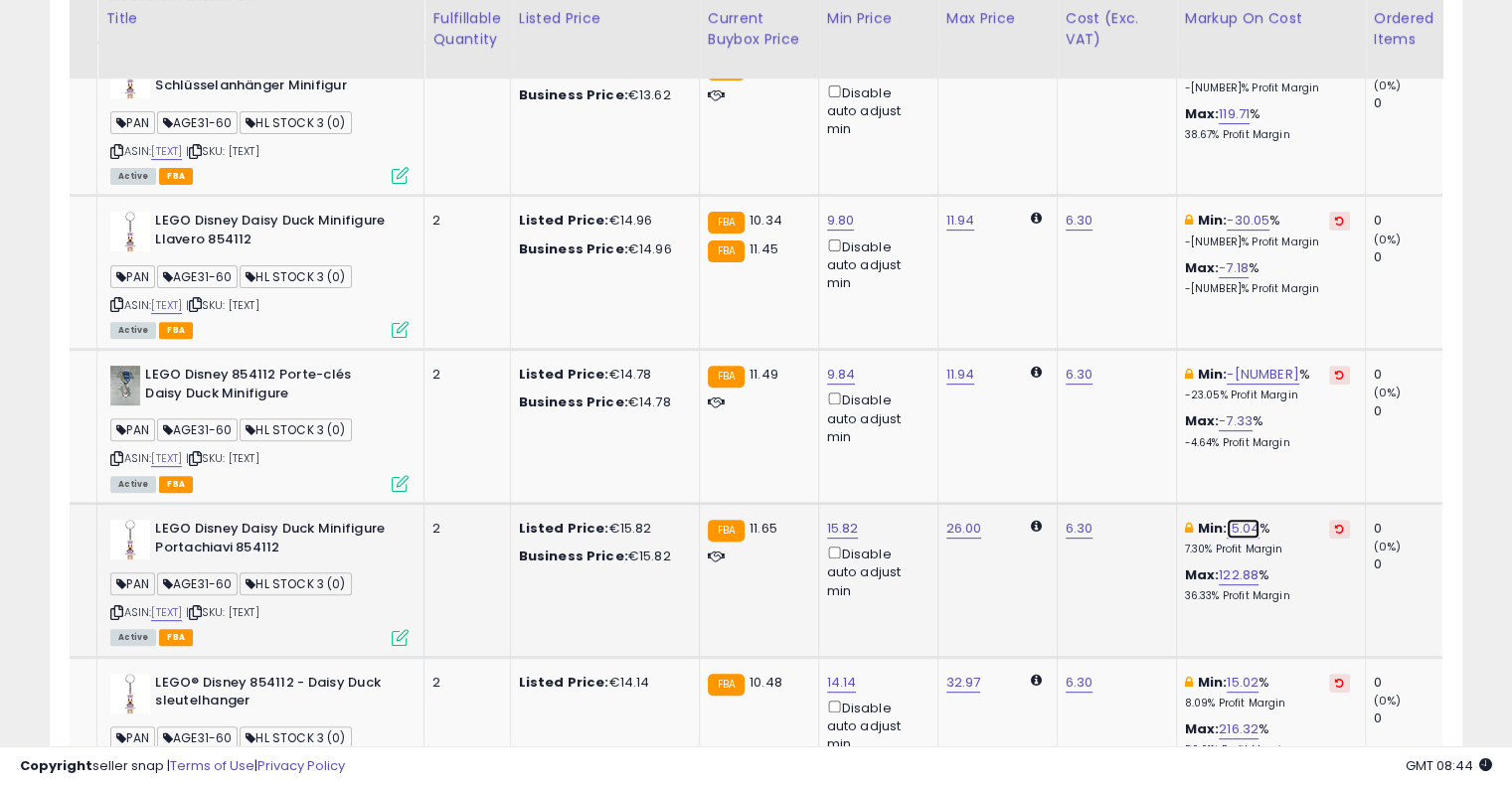 click on "15.04" at bounding box center [1243, 529] 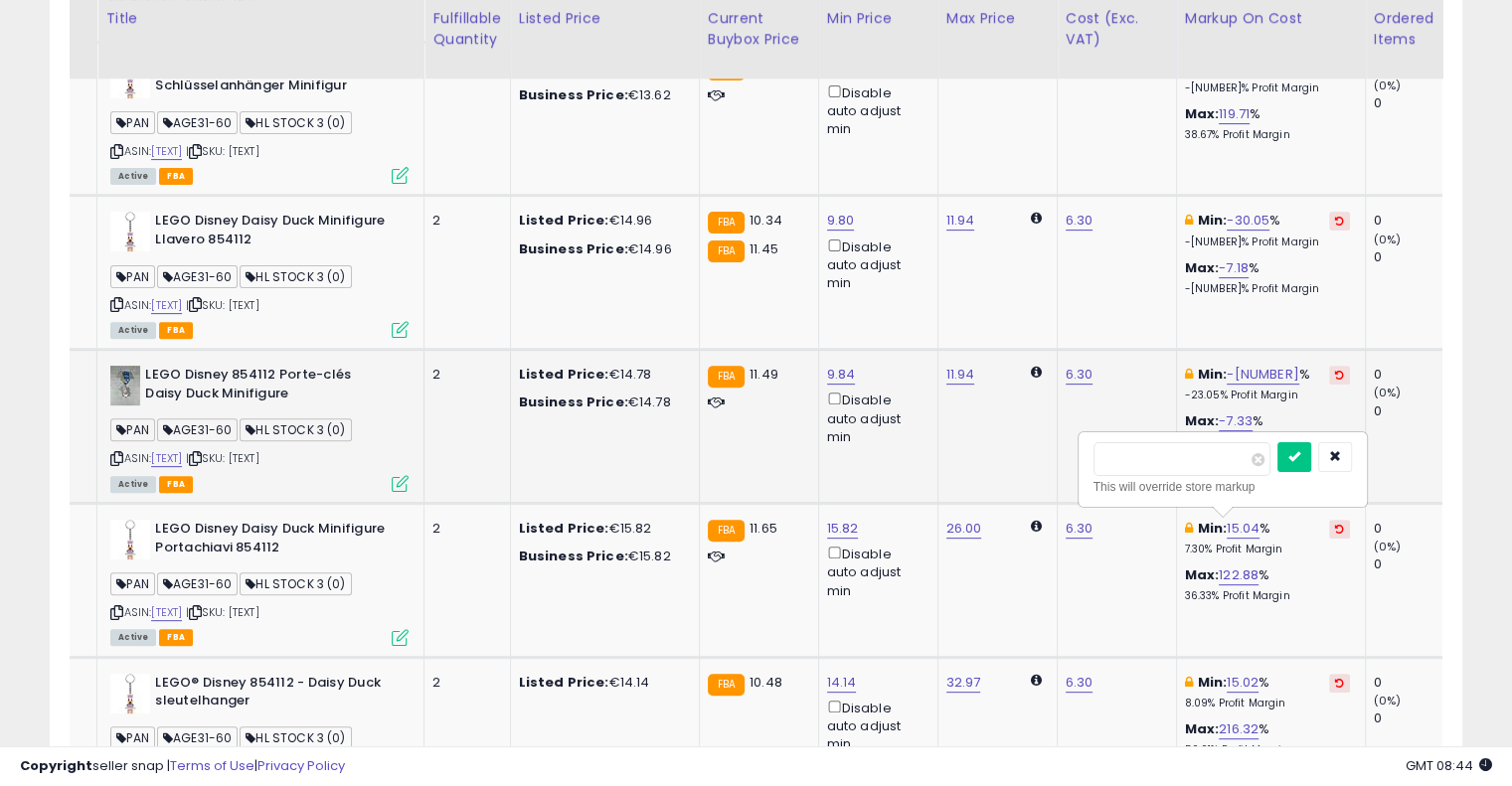 drag, startPoint x: 1144, startPoint y: 456, endPoint x: 1050, endPoint y: 449, distance: 94.260278 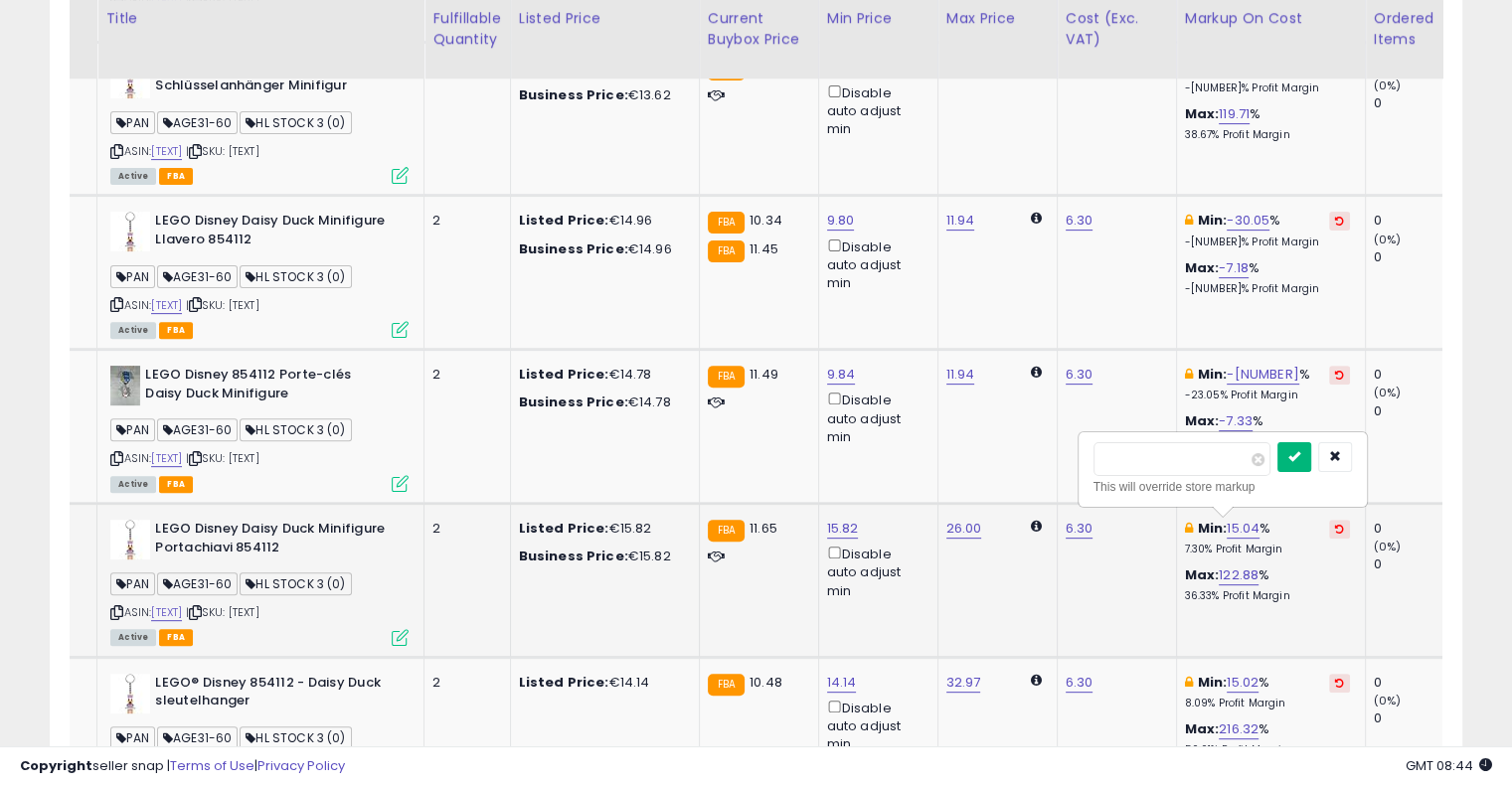 type on "******" 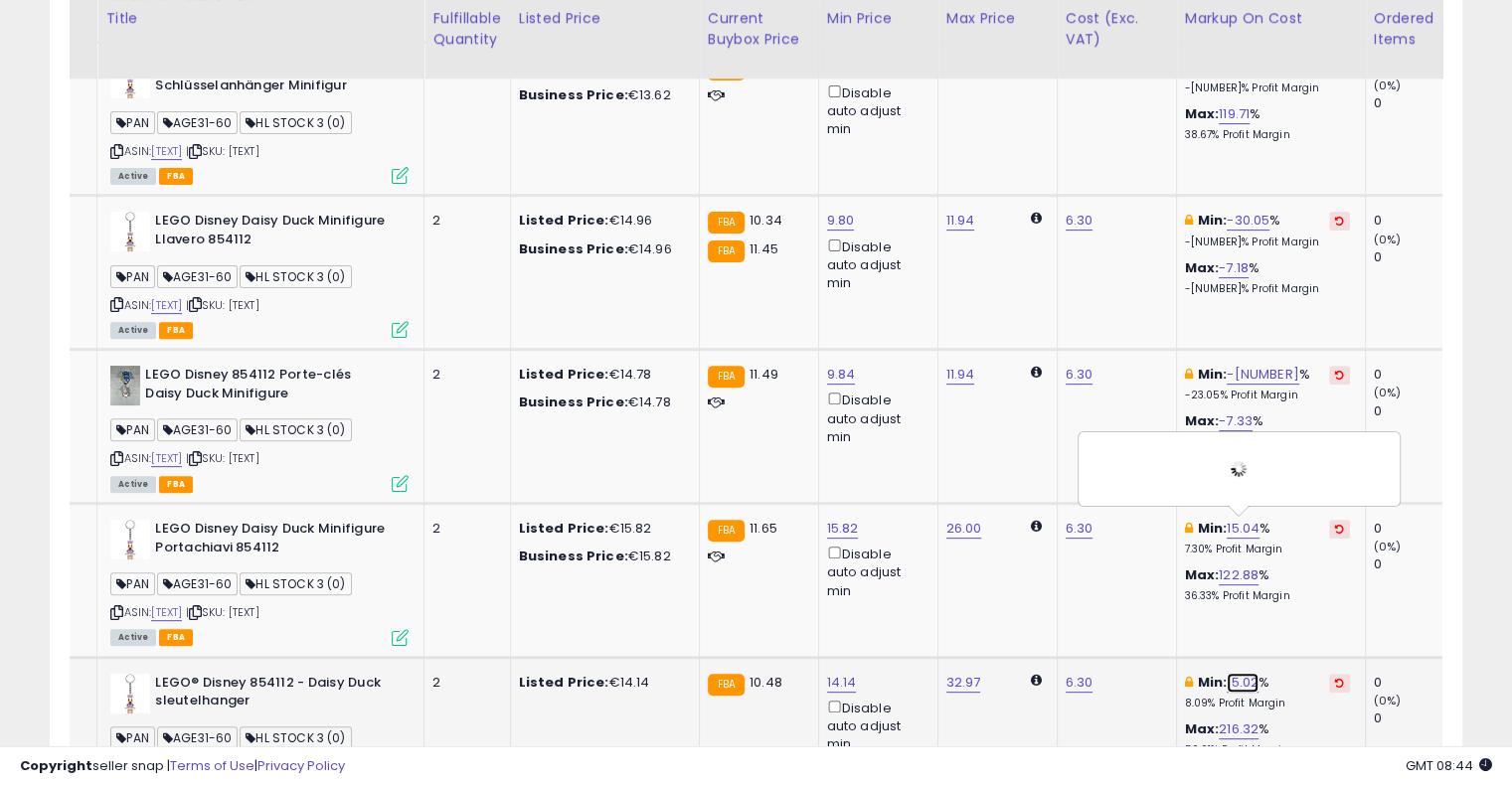 click on "15.02" at bounding box center [1243, 683] 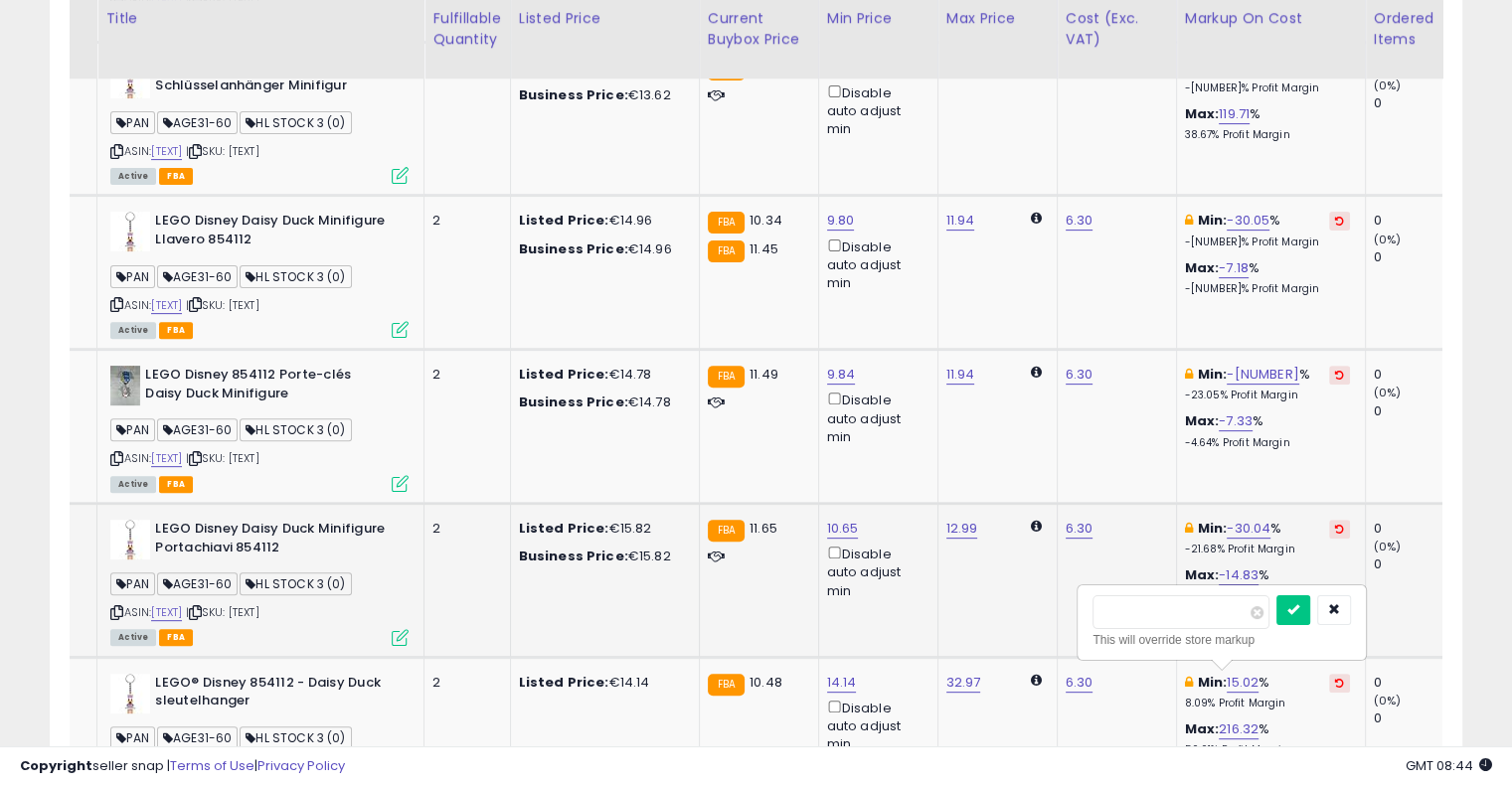 drag, startPoint x: 1215, startPoint y: 609, endPoint x: 1074, endPoint y: 618, distance: 141.28694 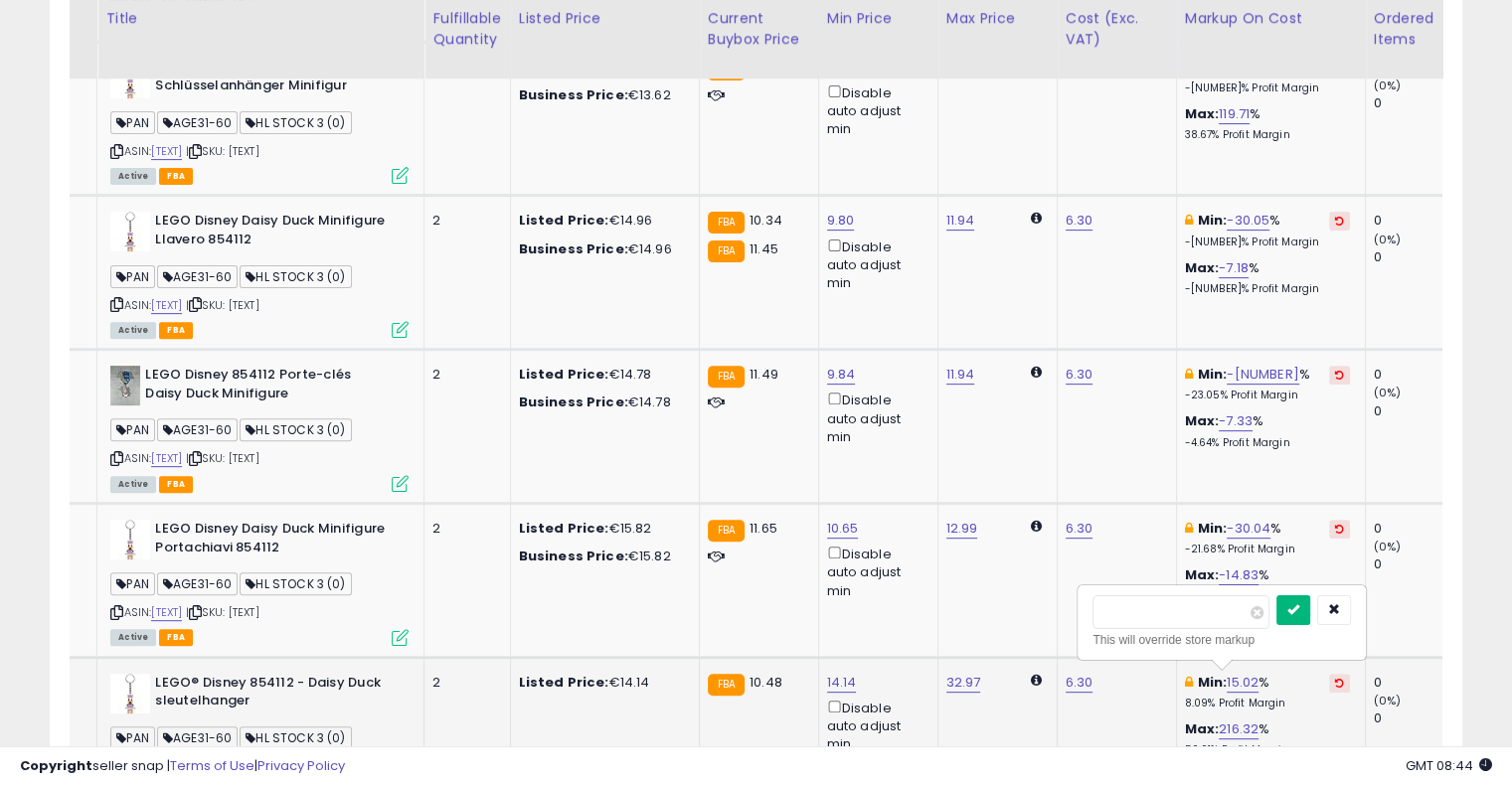 type on "******" 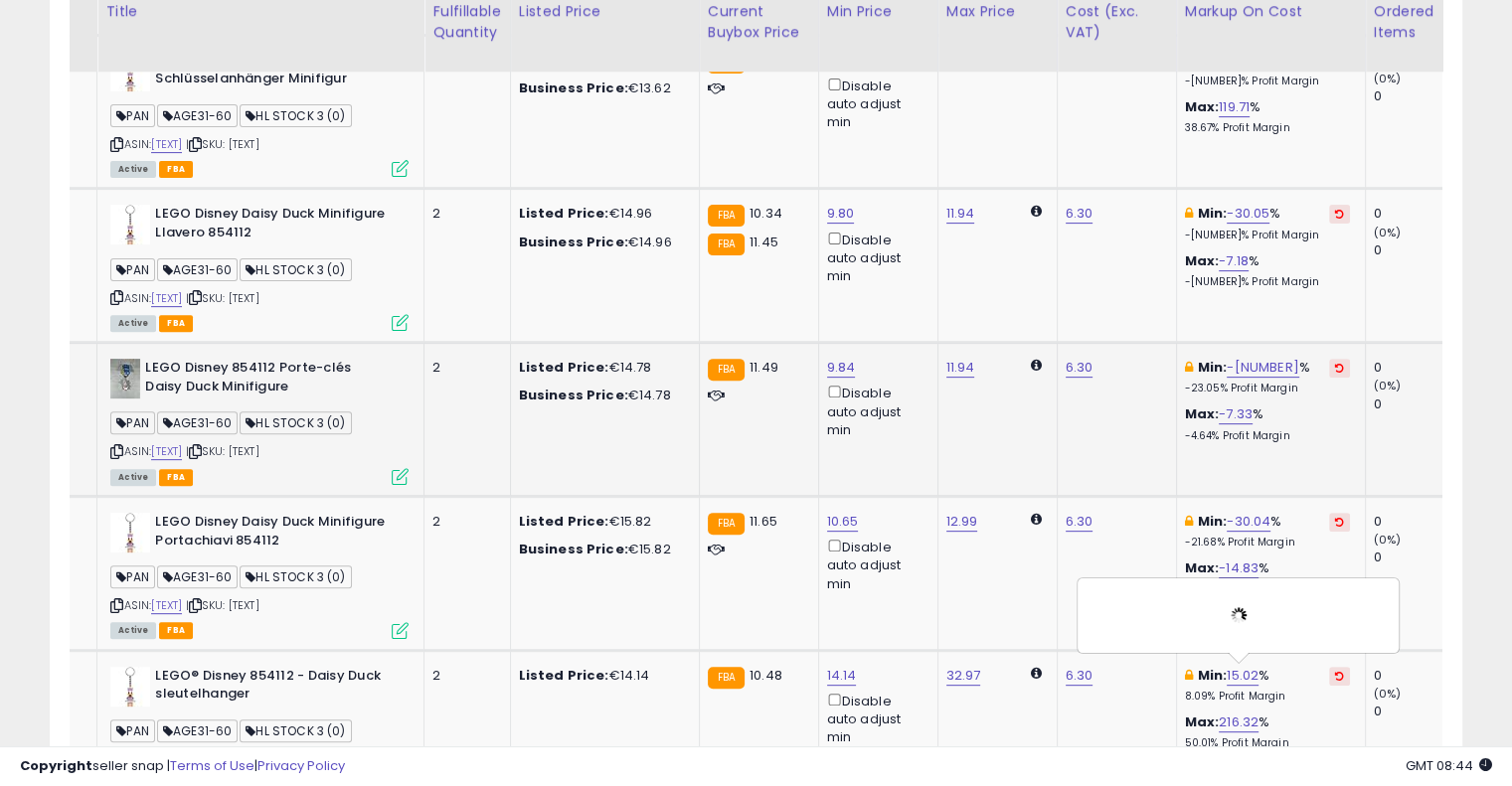 scroll, scrollTop: 939, scrollLeft: 0, axis: vertical 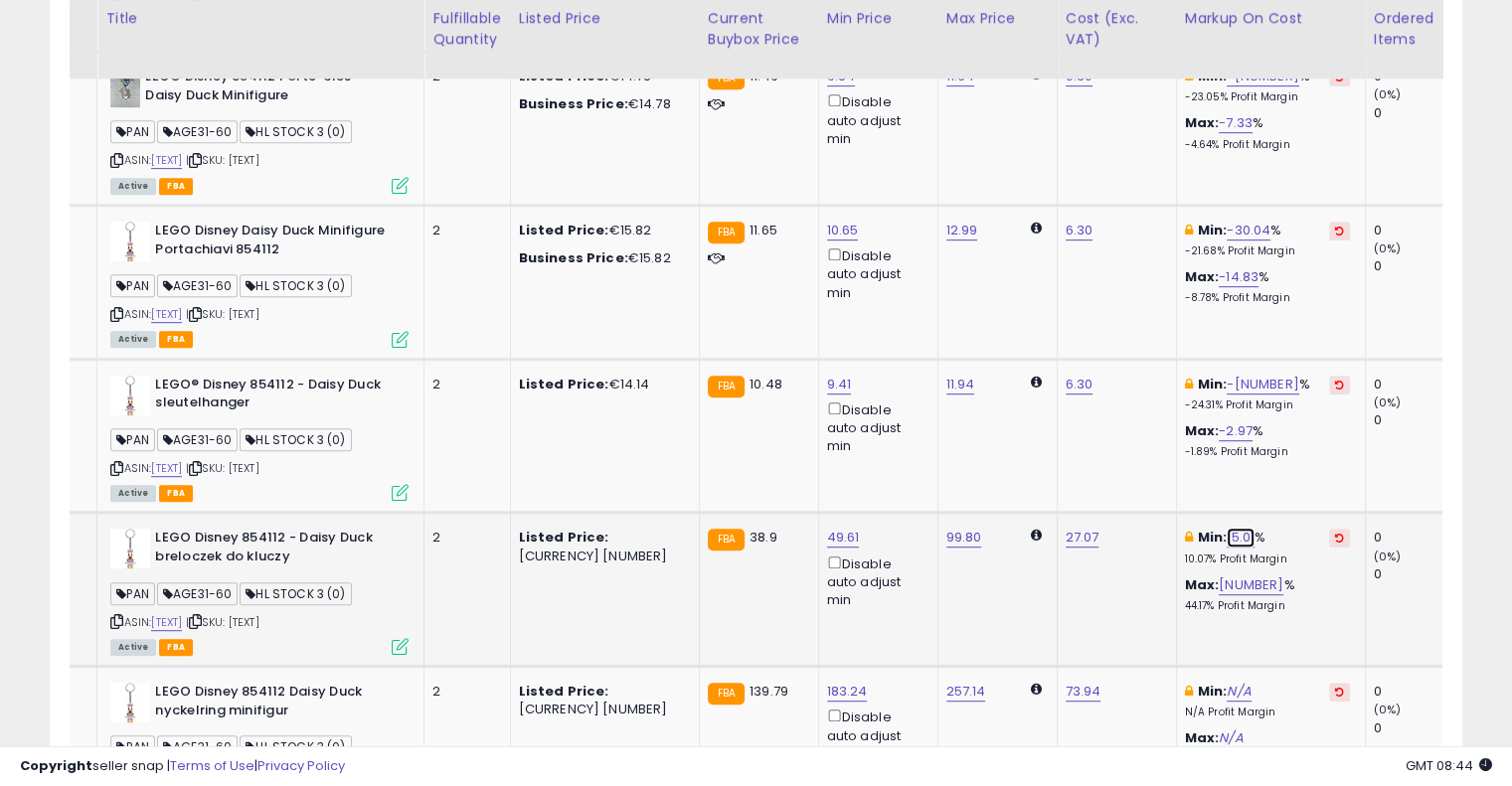 click on "15.01" at bounding box center (1241, 538) 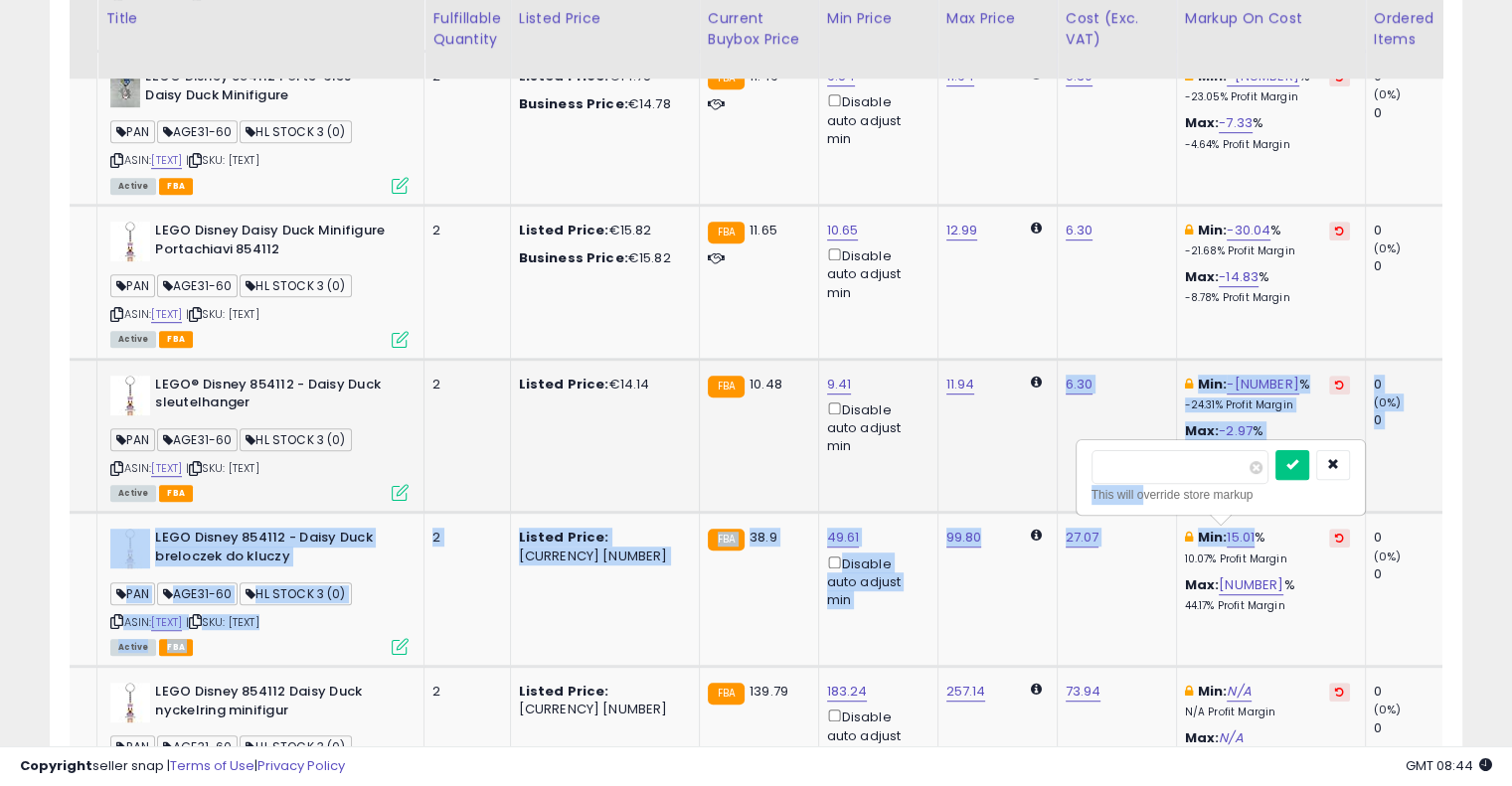 drag, startPoint x: 1145, startPoint y: 485, endPoint x: 1030, endPoint y: 465, distance: 116.72618 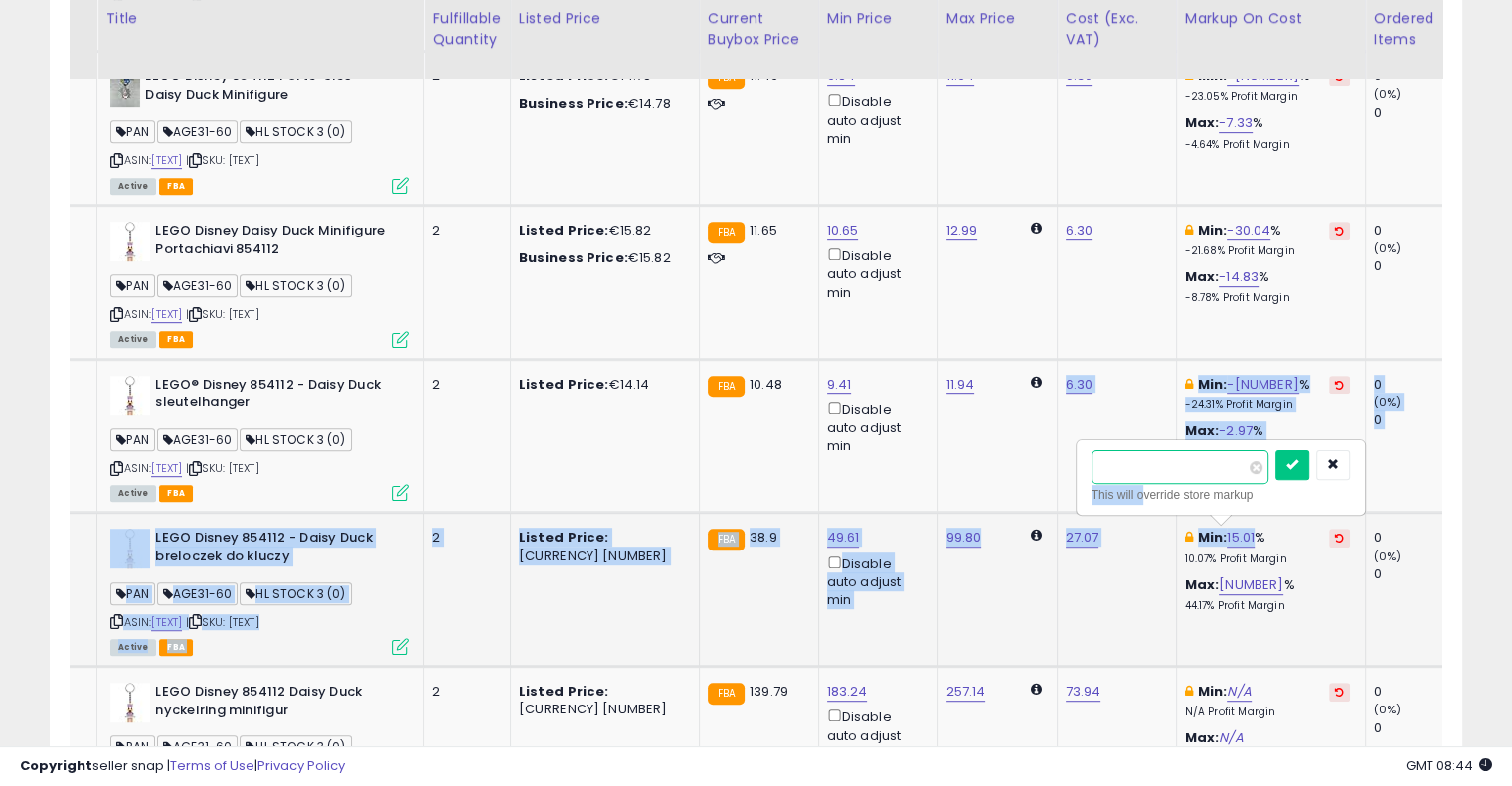 click on "*****" at bounding box center [1180, 467] 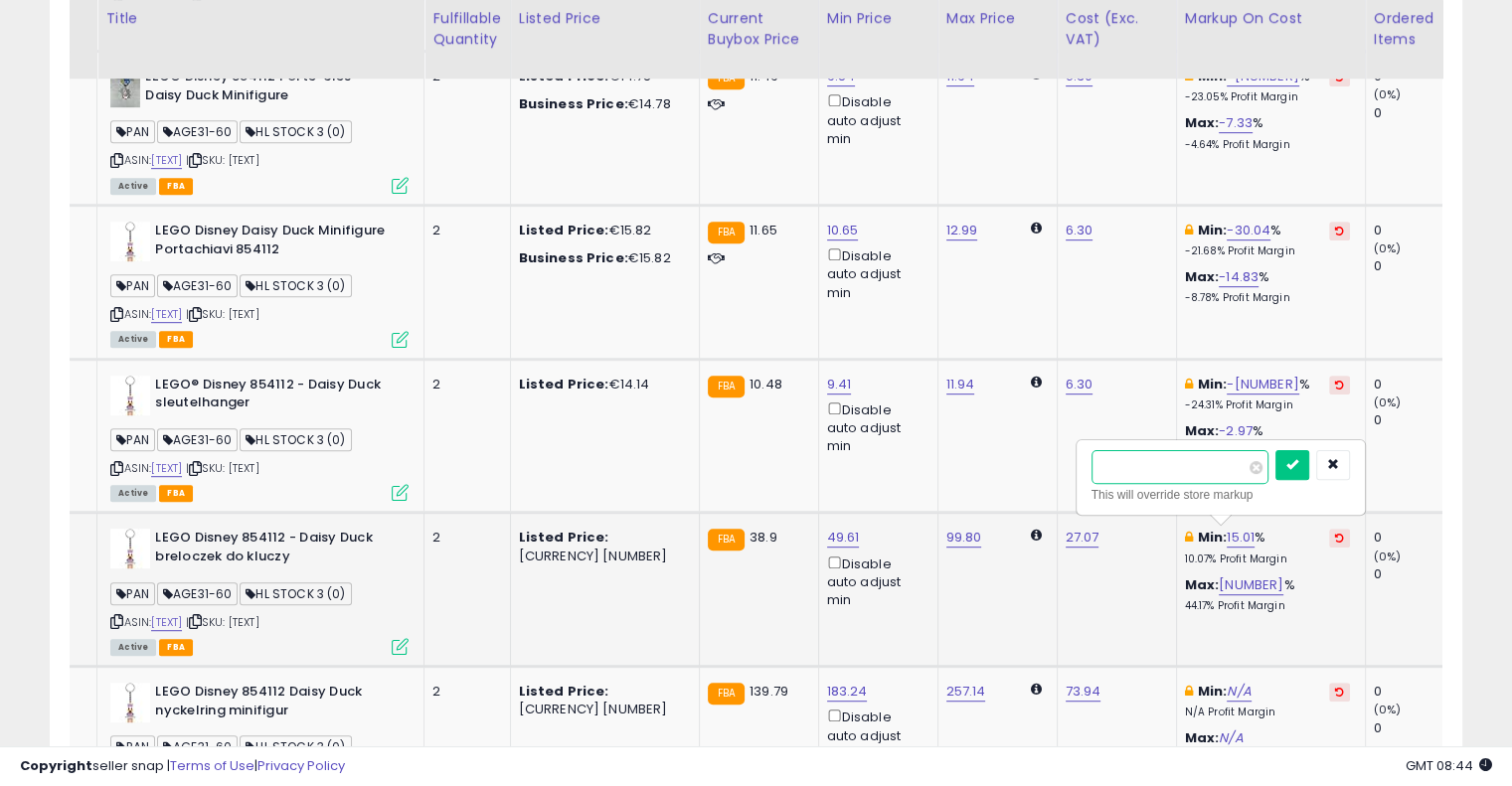click on "*****" at bounding box center [1180, 467] 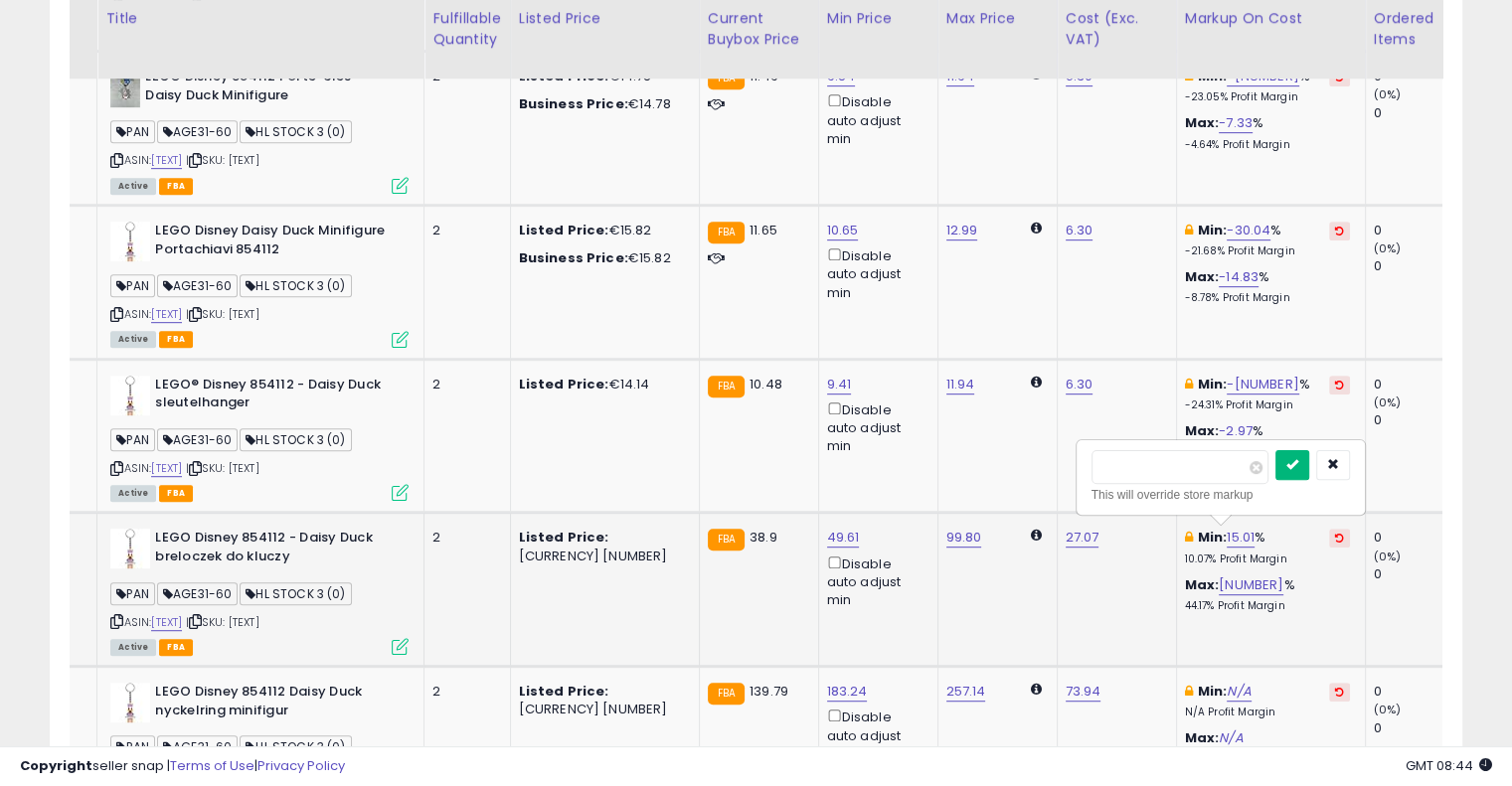click at bounding box center [1292, 464] 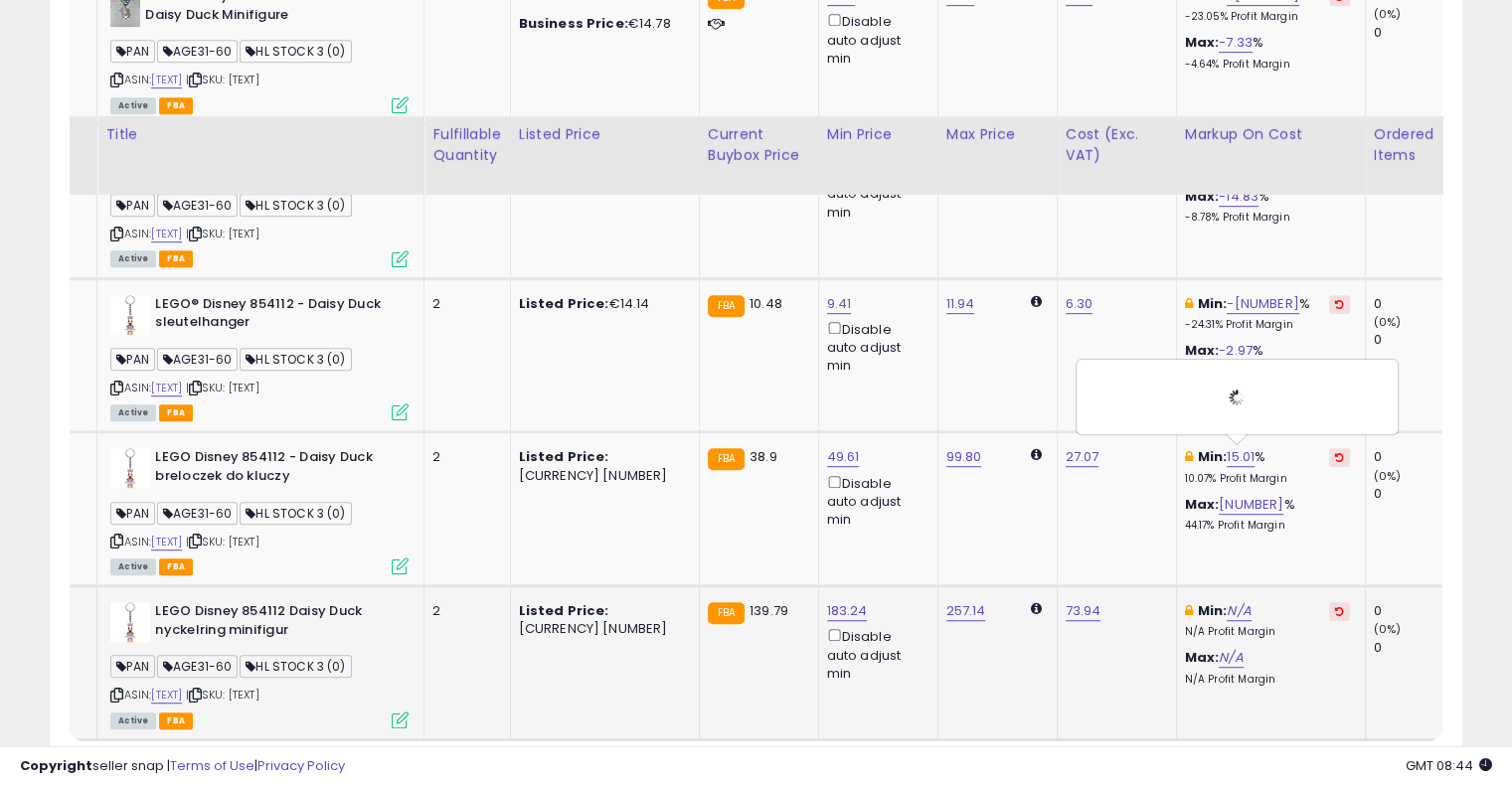scroll, scrollTop: 1138, scrollLeft: 0, axis: vertical 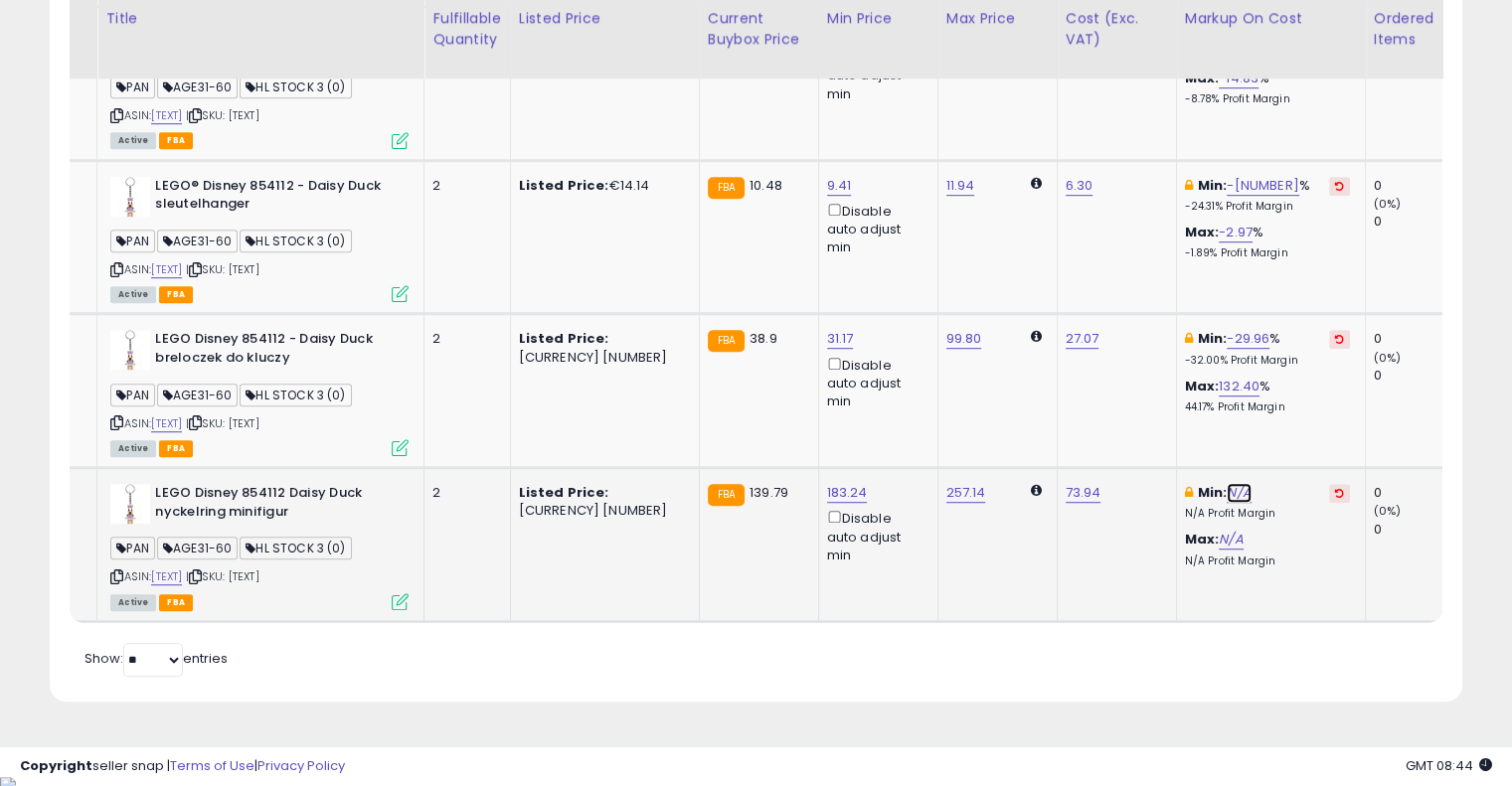 click on "N/A" at bounding box center (1239, 493) 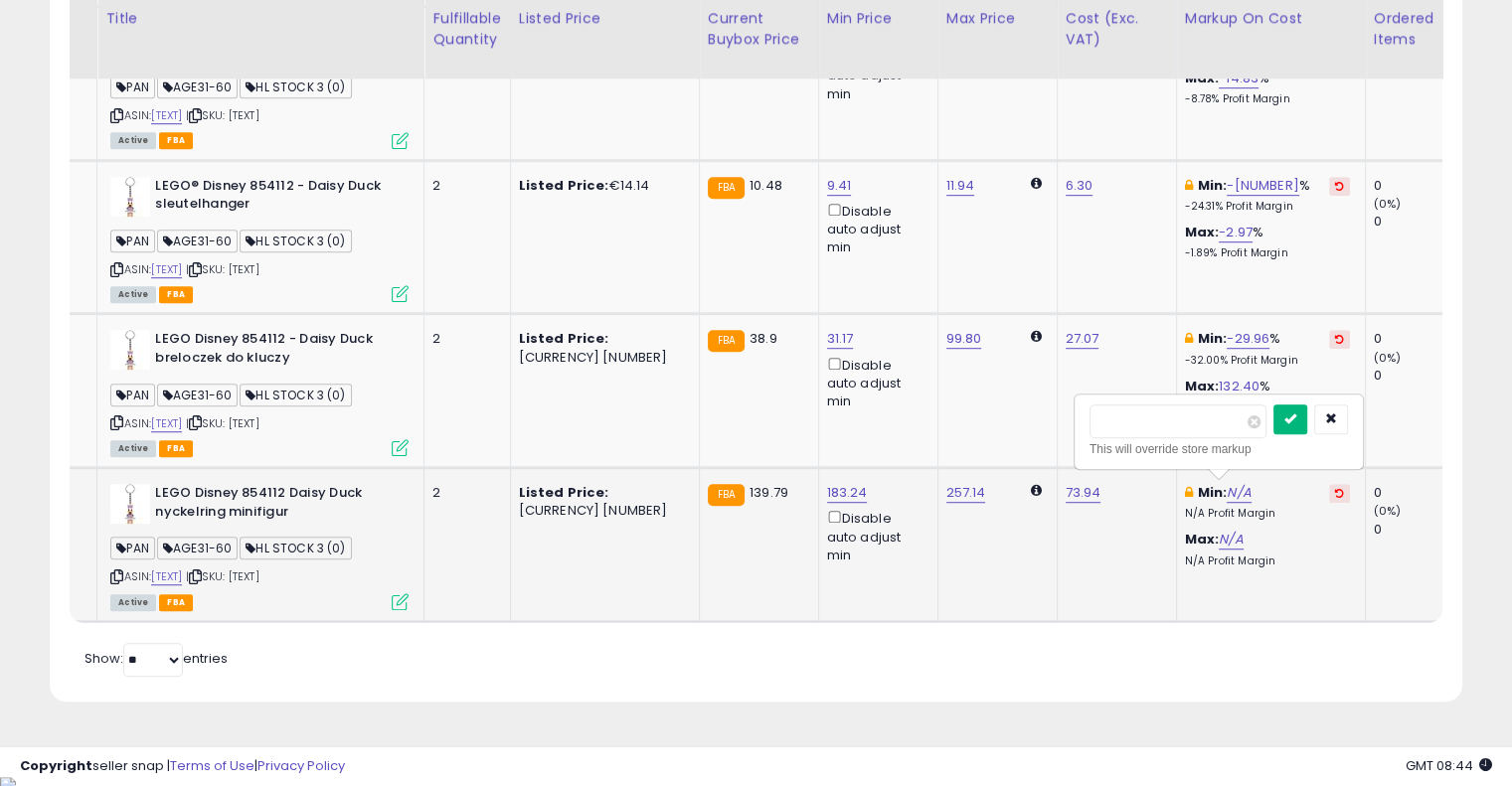 type on "******" 